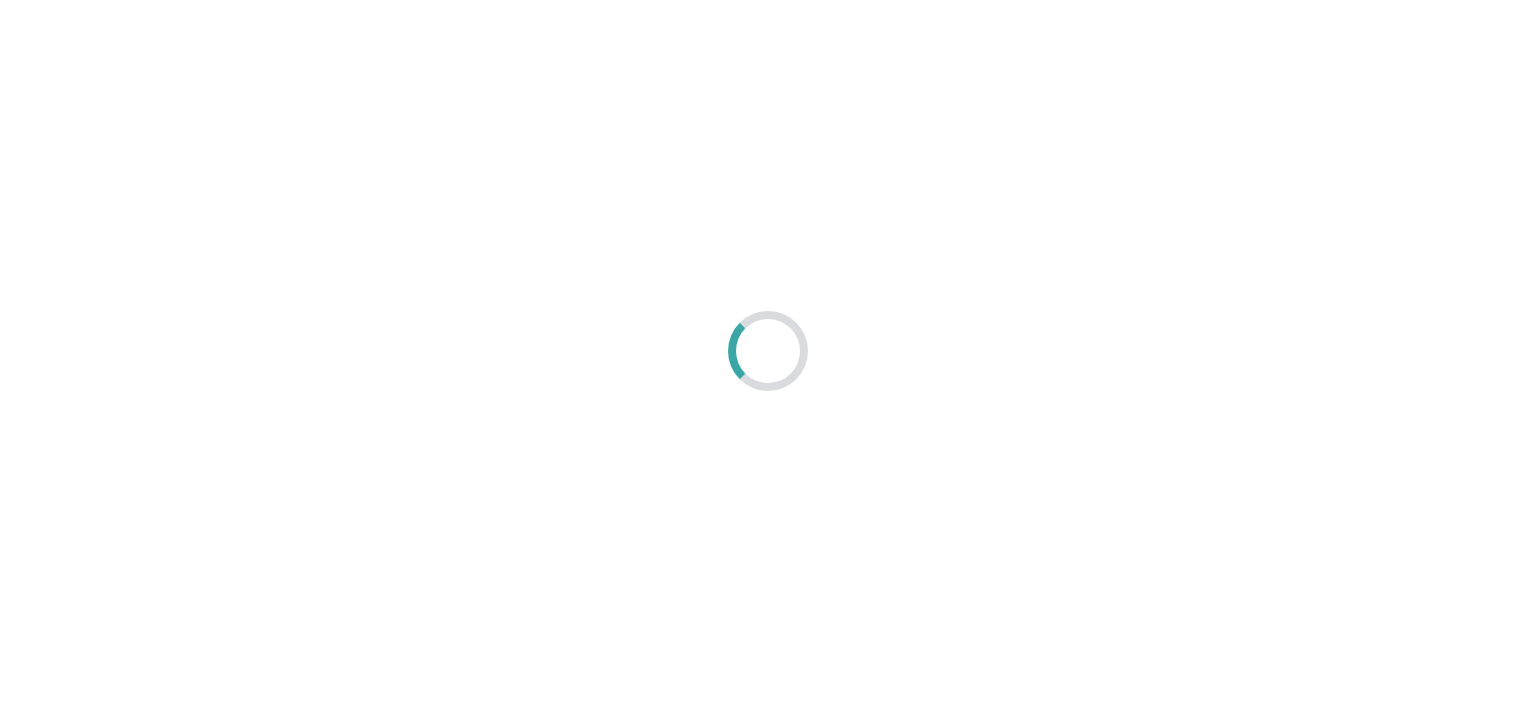scroll, scrollTop: 0, scrollLeft: 0, axis: both 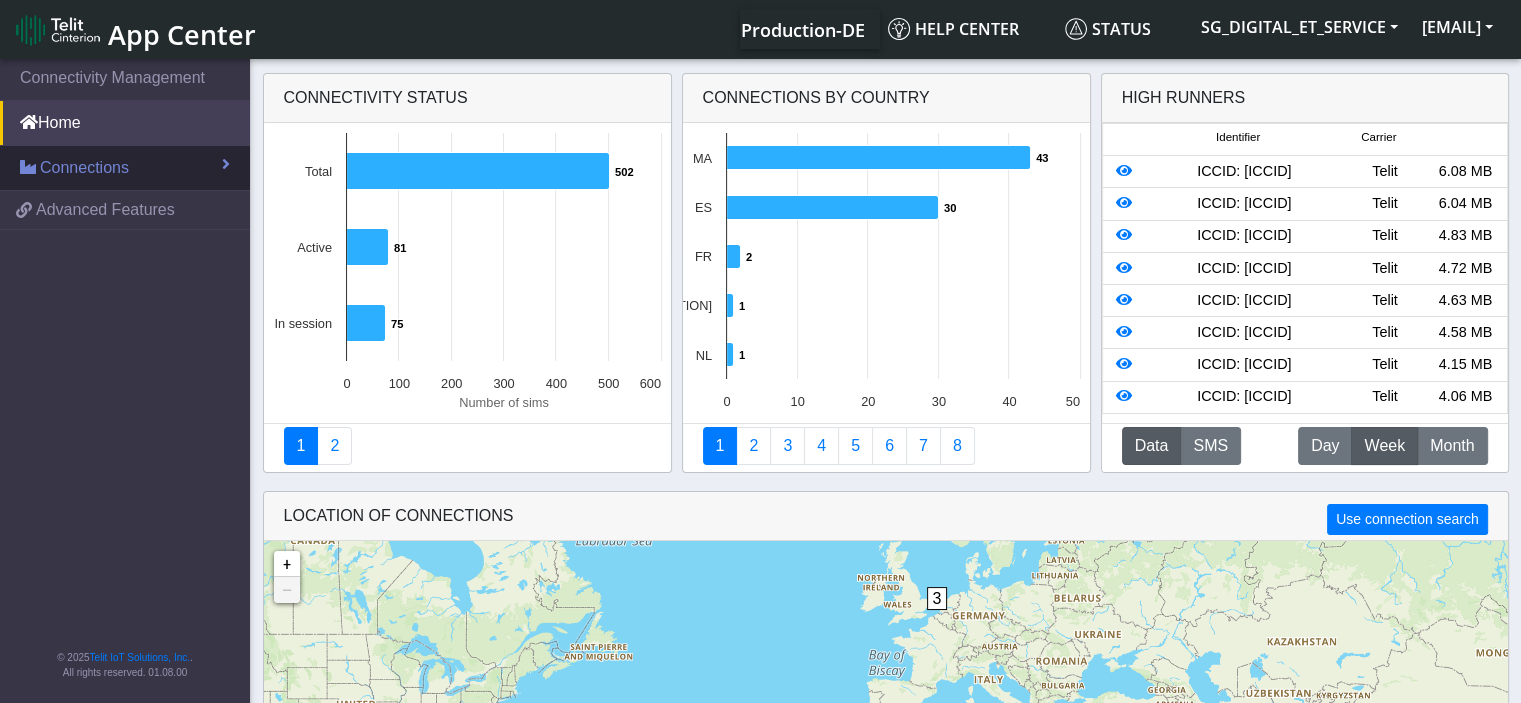 click on "Connections" at bounding box center [84, 168] 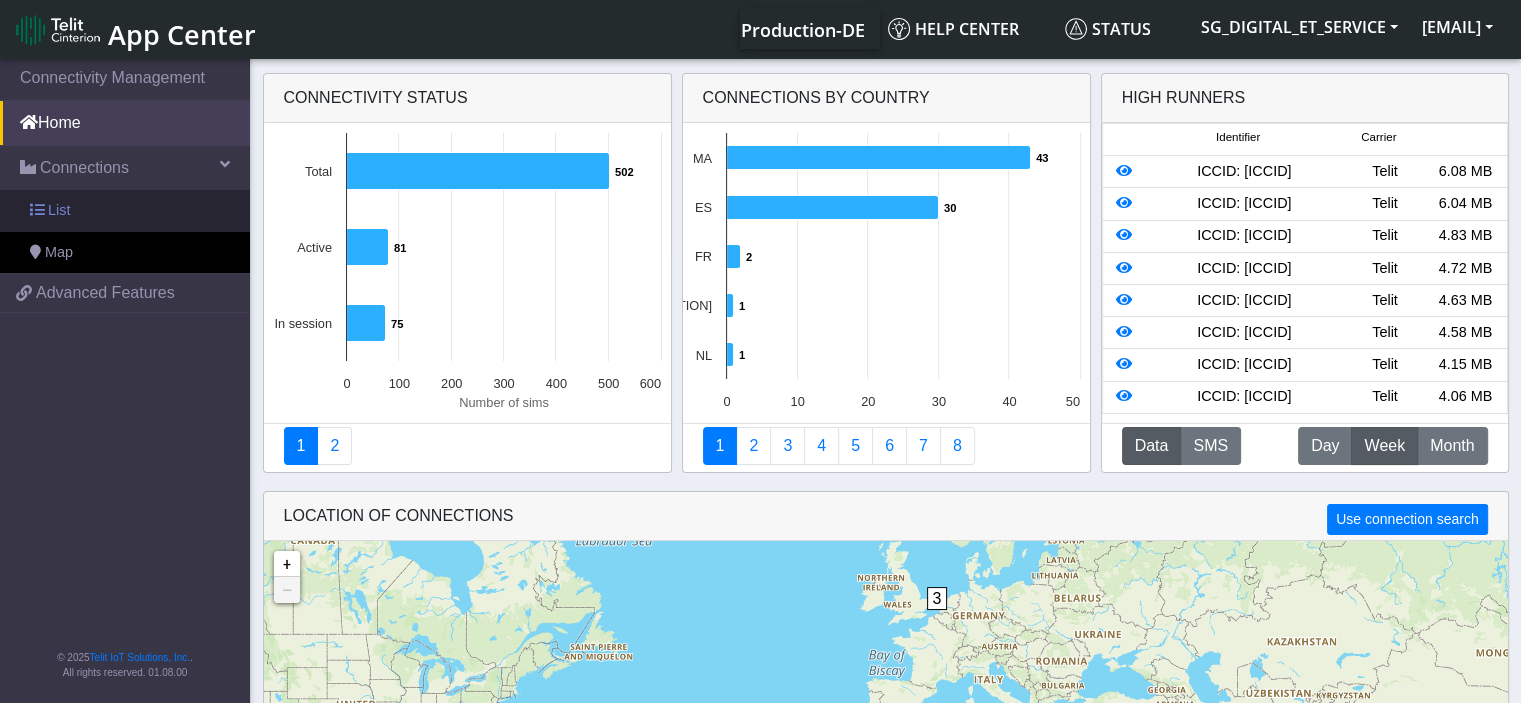 click on "List" at bounding box center [125, 211] 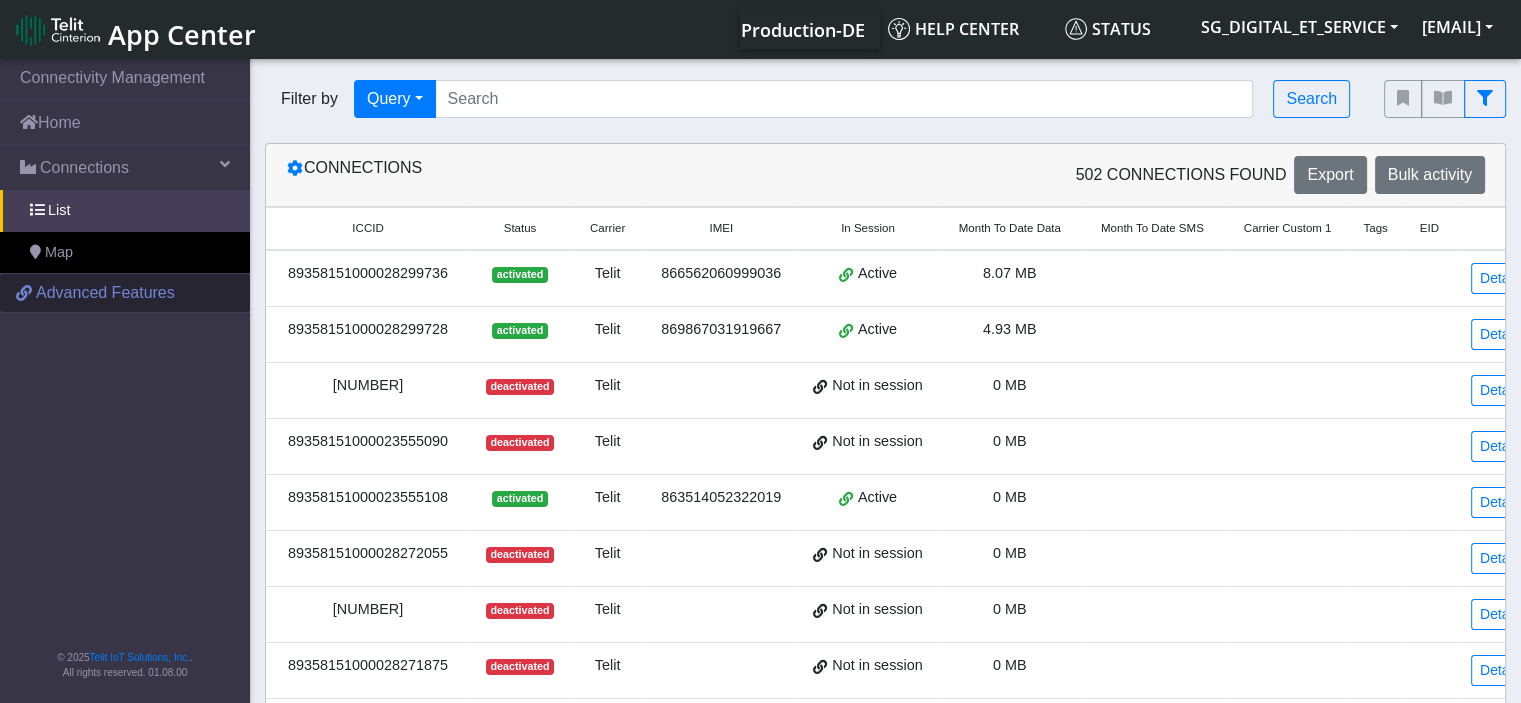click on "Advanced Features" at bounding box center [105, 293] 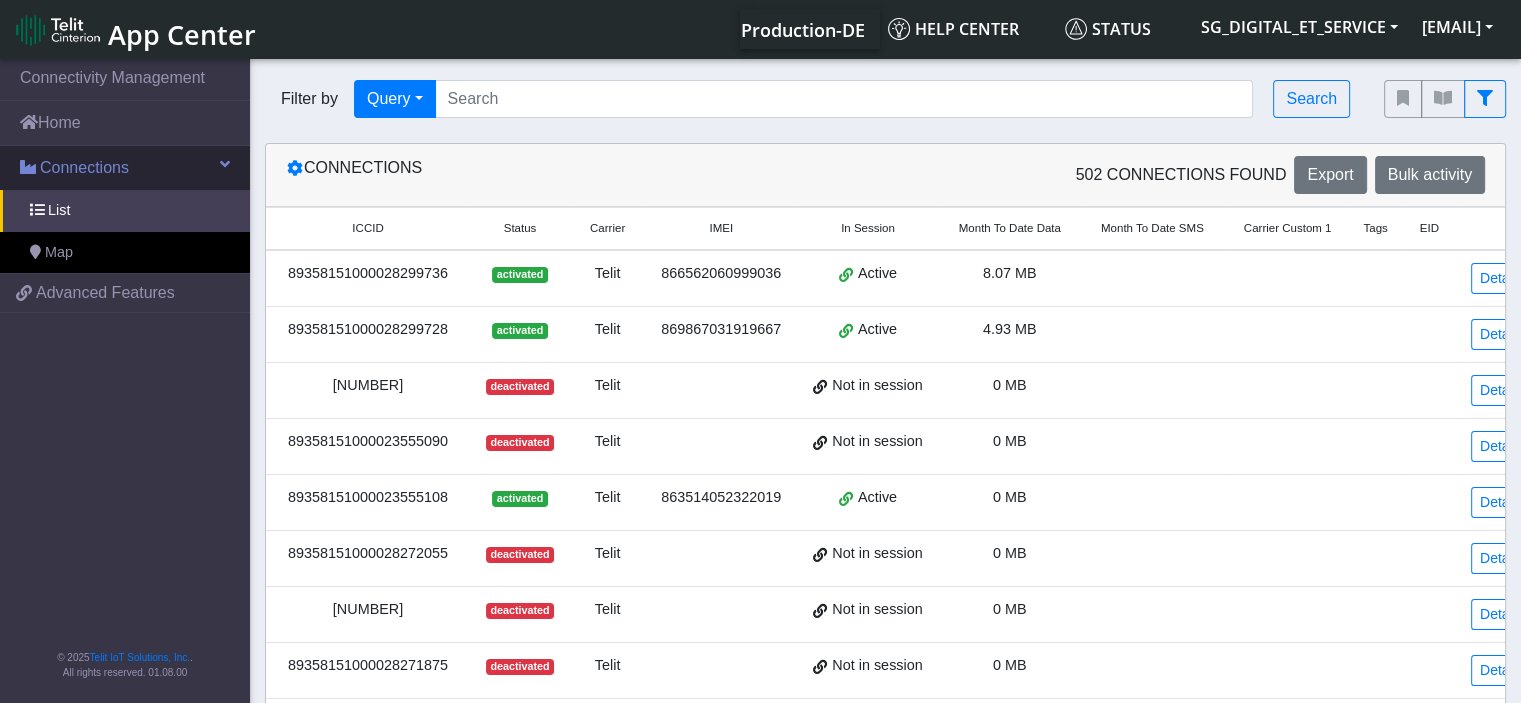 click on "Connections" at bounding box center (125, 168) 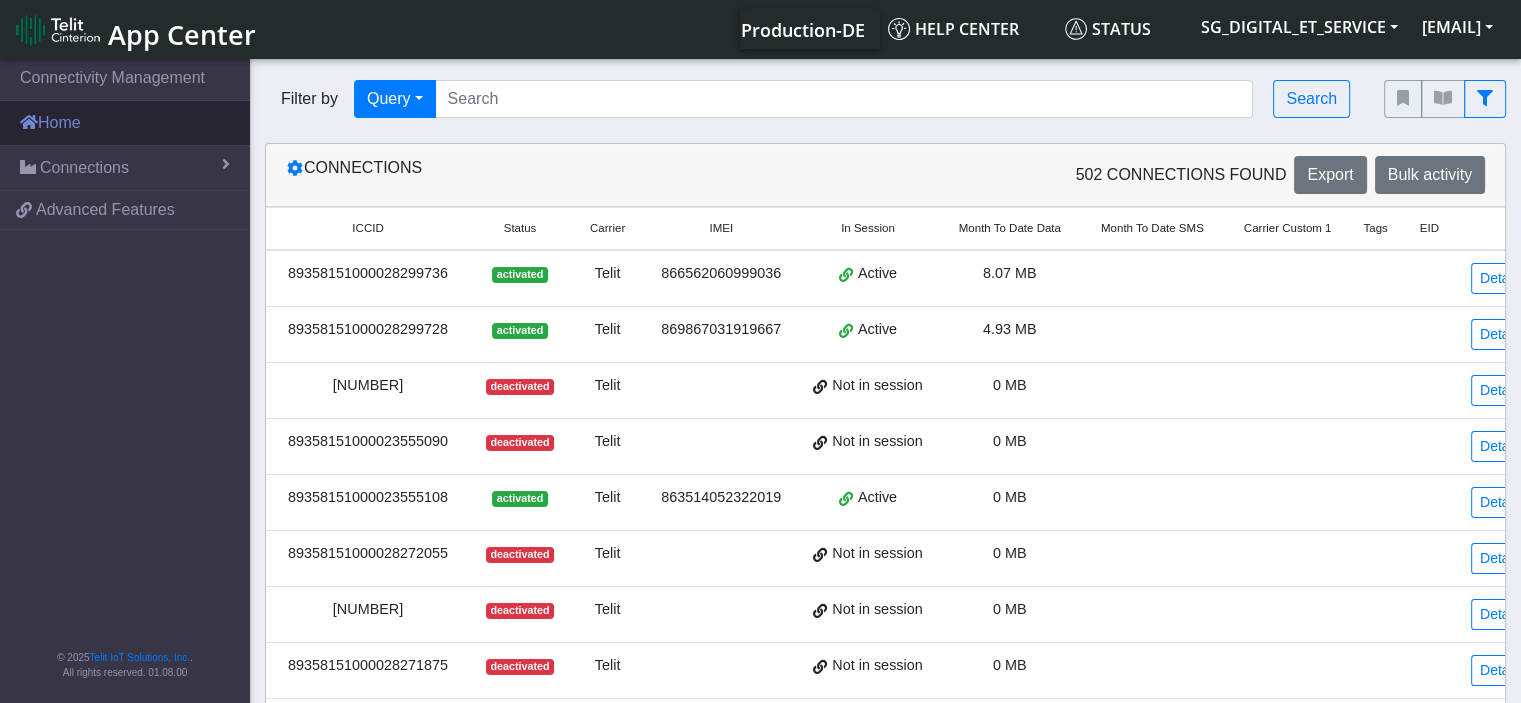 click on "Home" at bounding box center [125, 123] 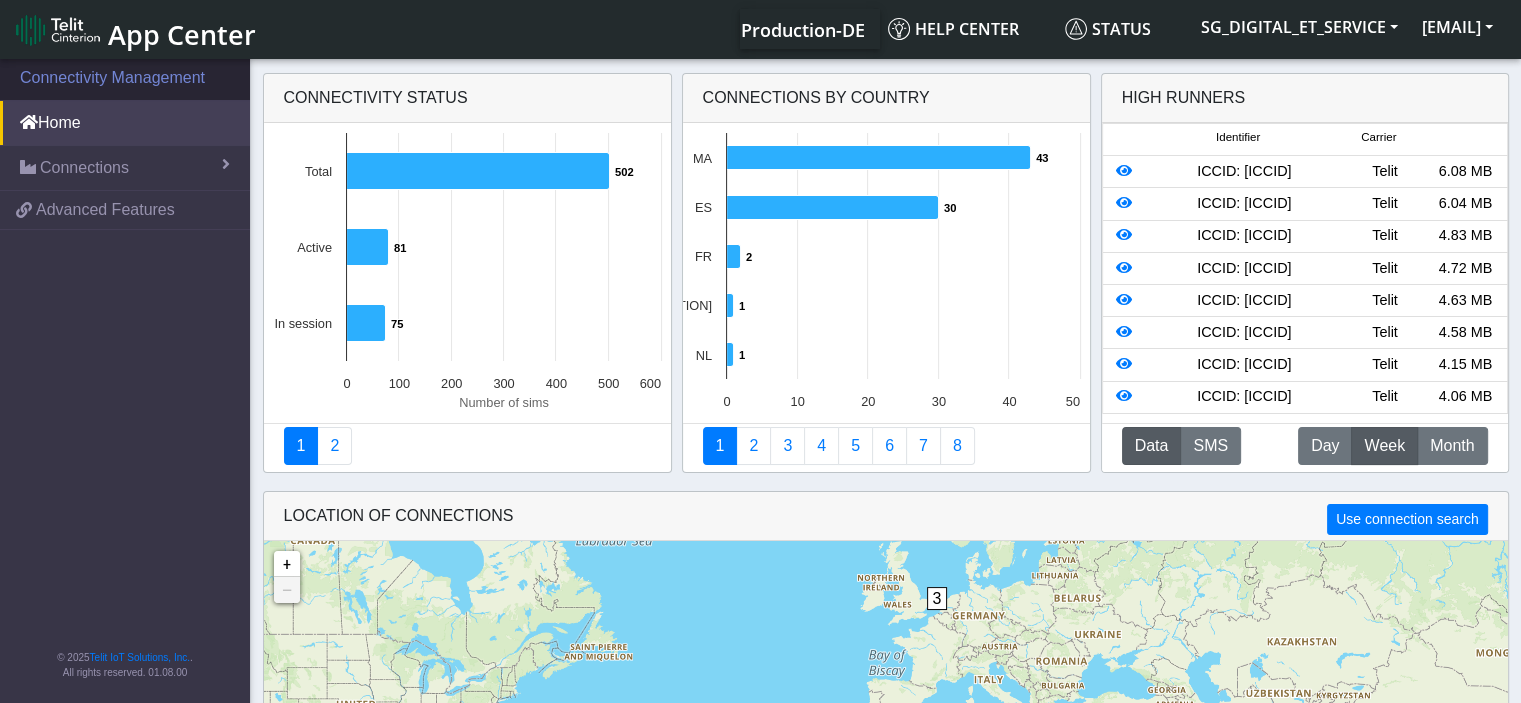click on "Connectivity Management" at bounding box center [125, 78] 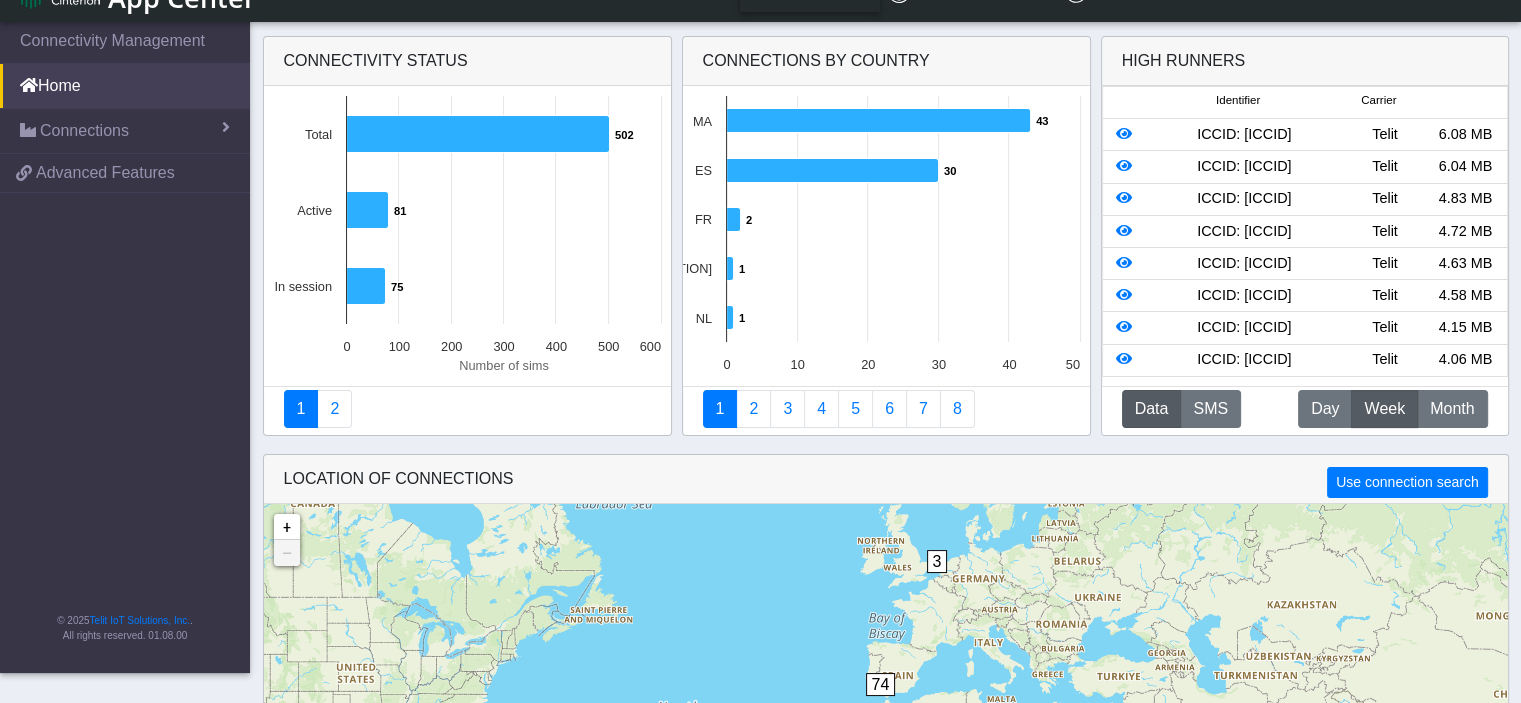 scroll, scrollTop: 0, scrollLeft: 0, axis: both 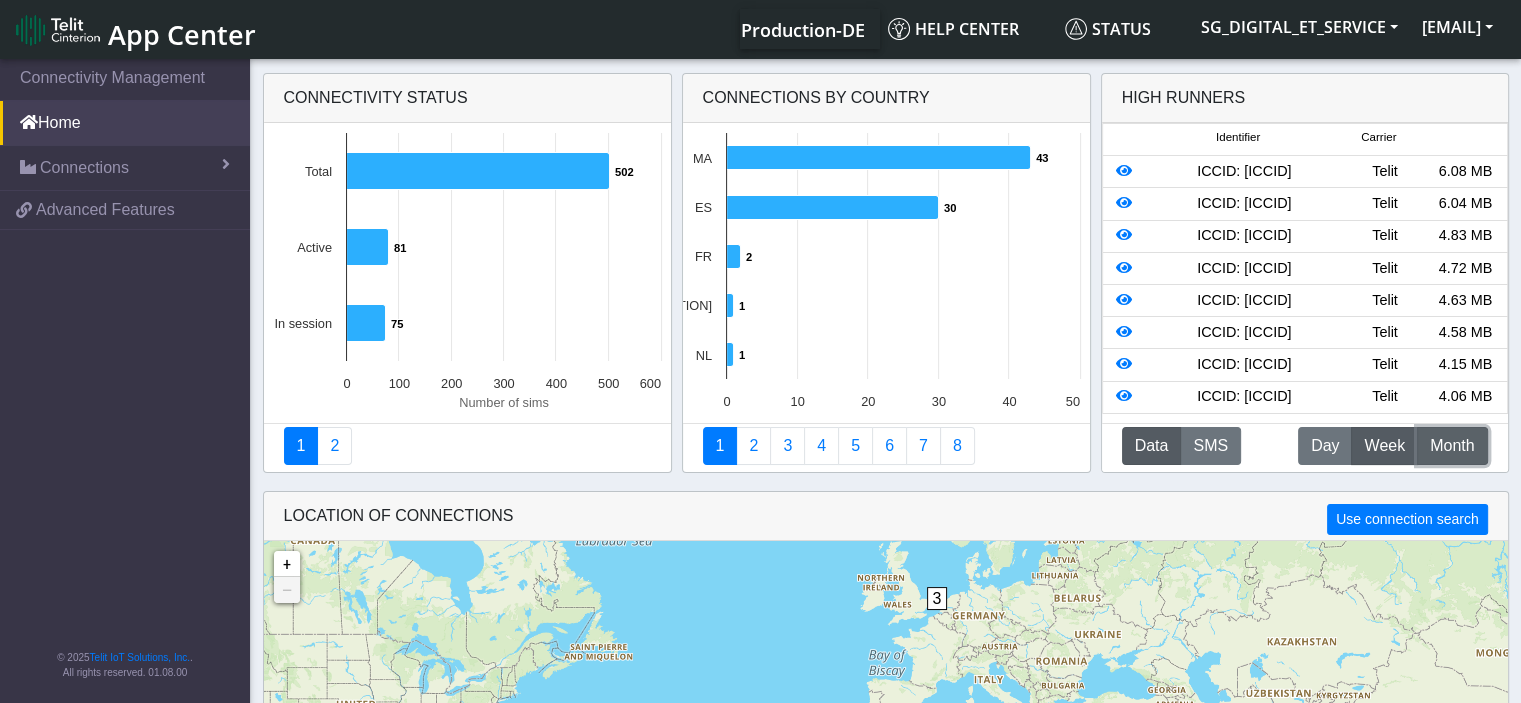click on "Month" at bounding box center (1325, 446) 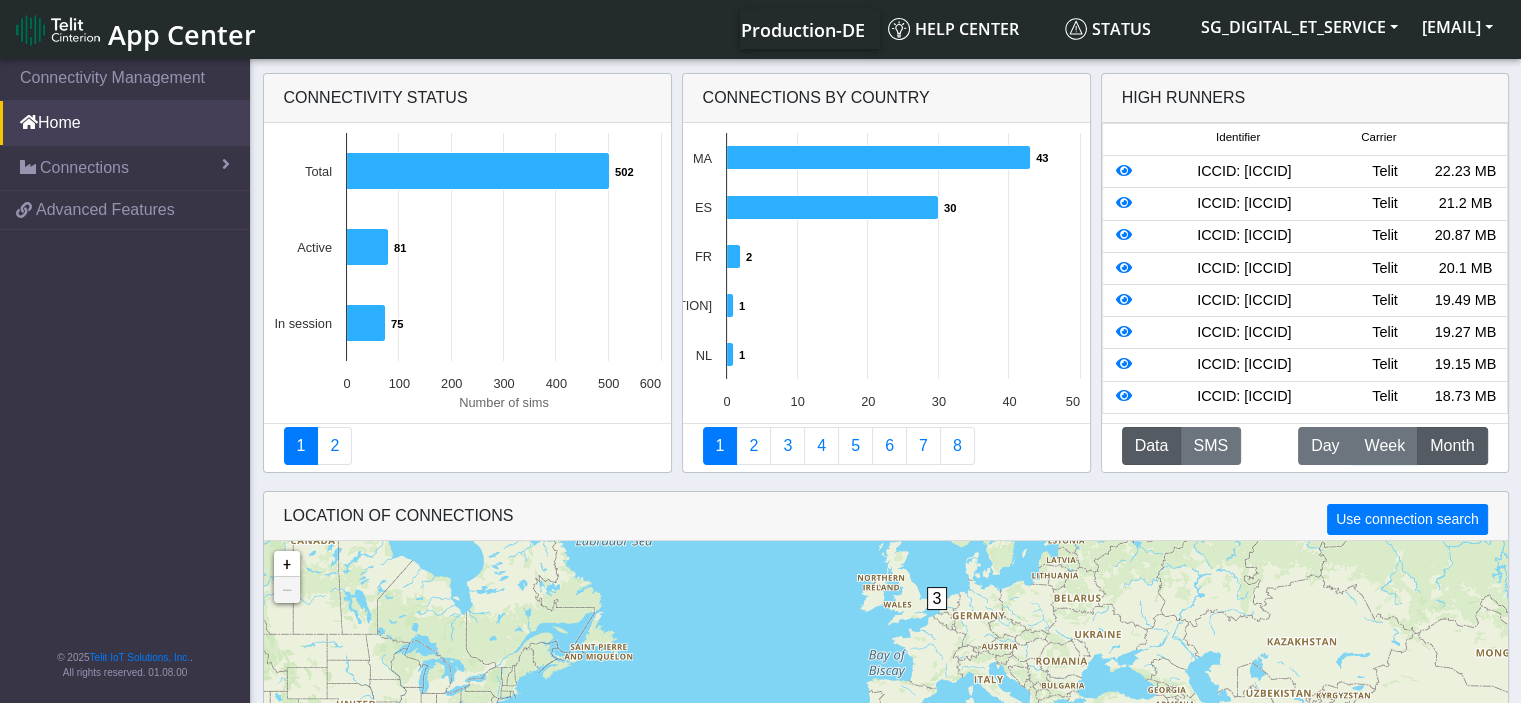 scroll, scrollTop: 0, scrollLeft: 0, axis: both 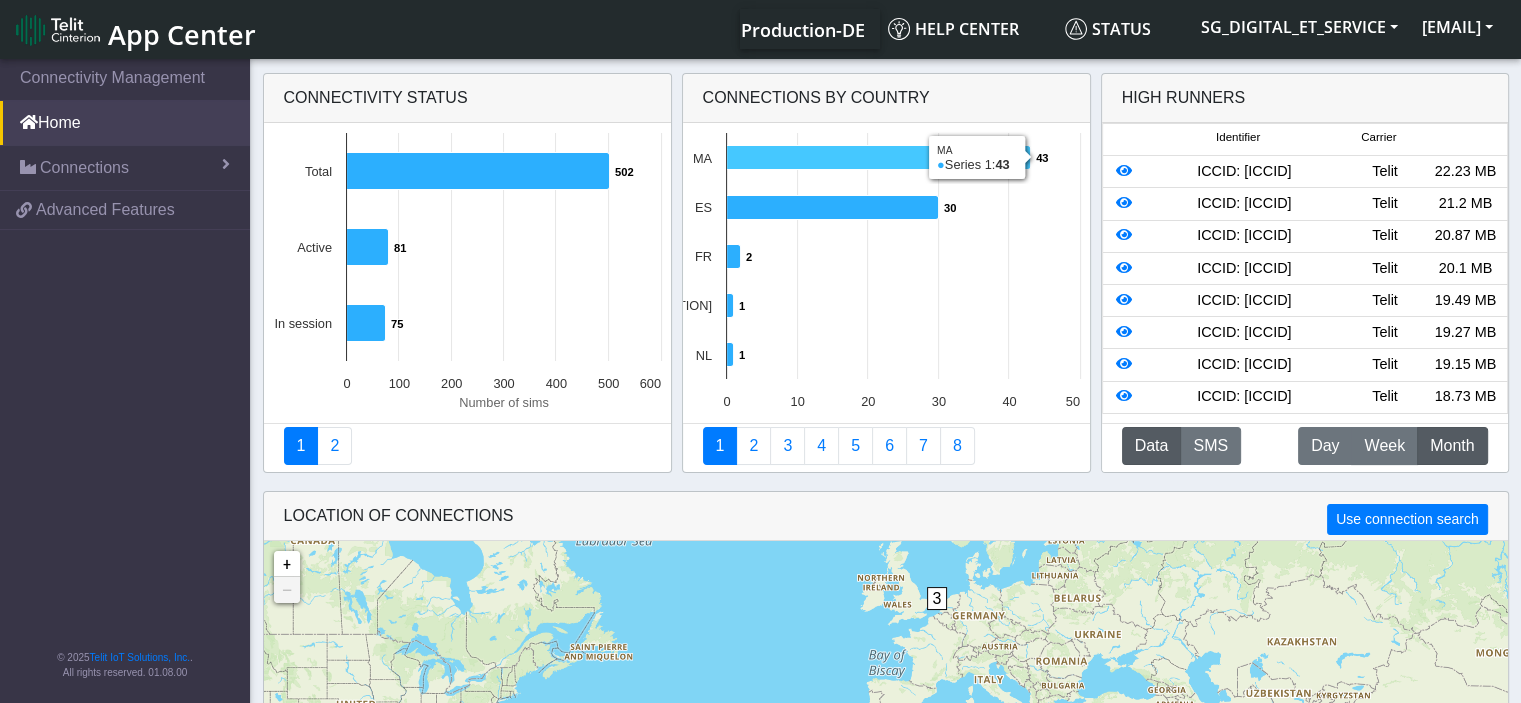 click at bounding box center (878, 158) 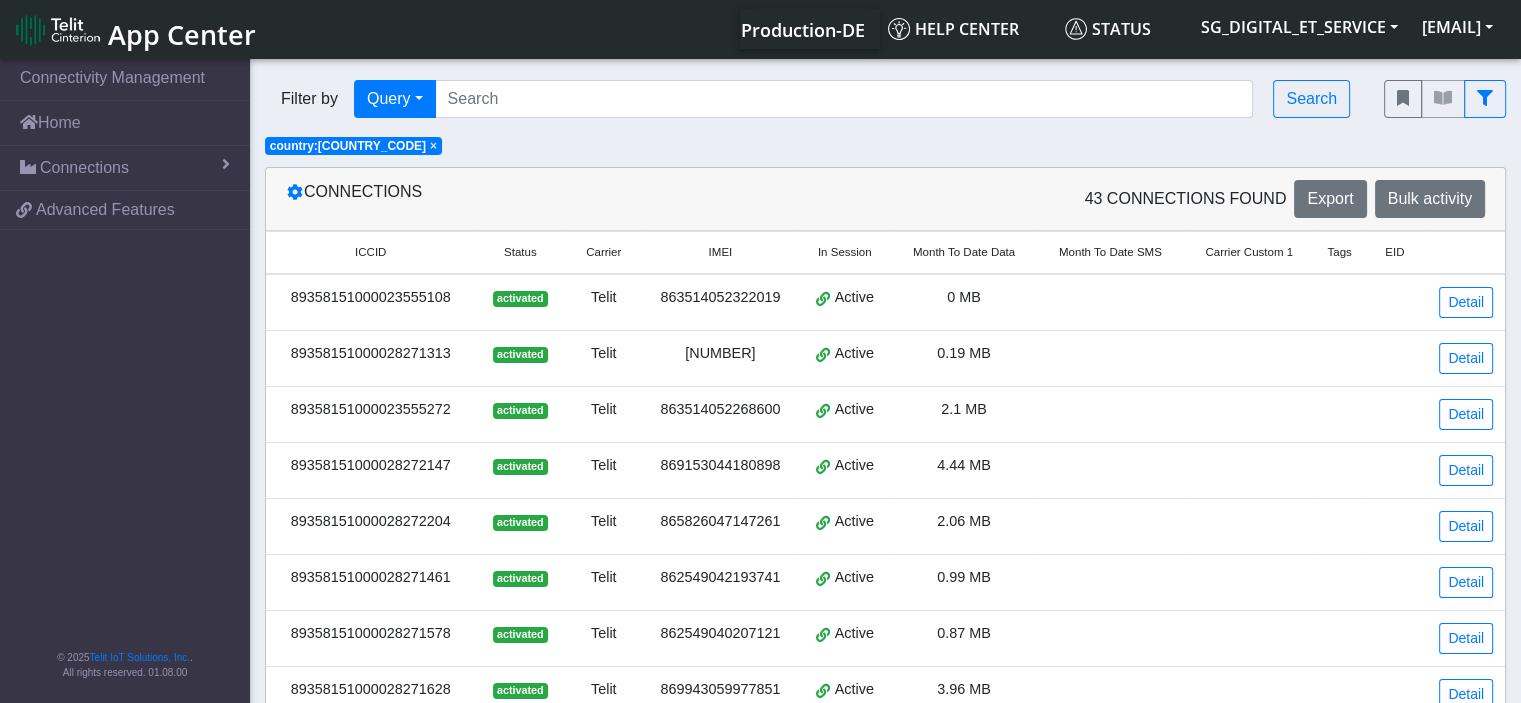 click on "×" at bounding box center (433, 146) 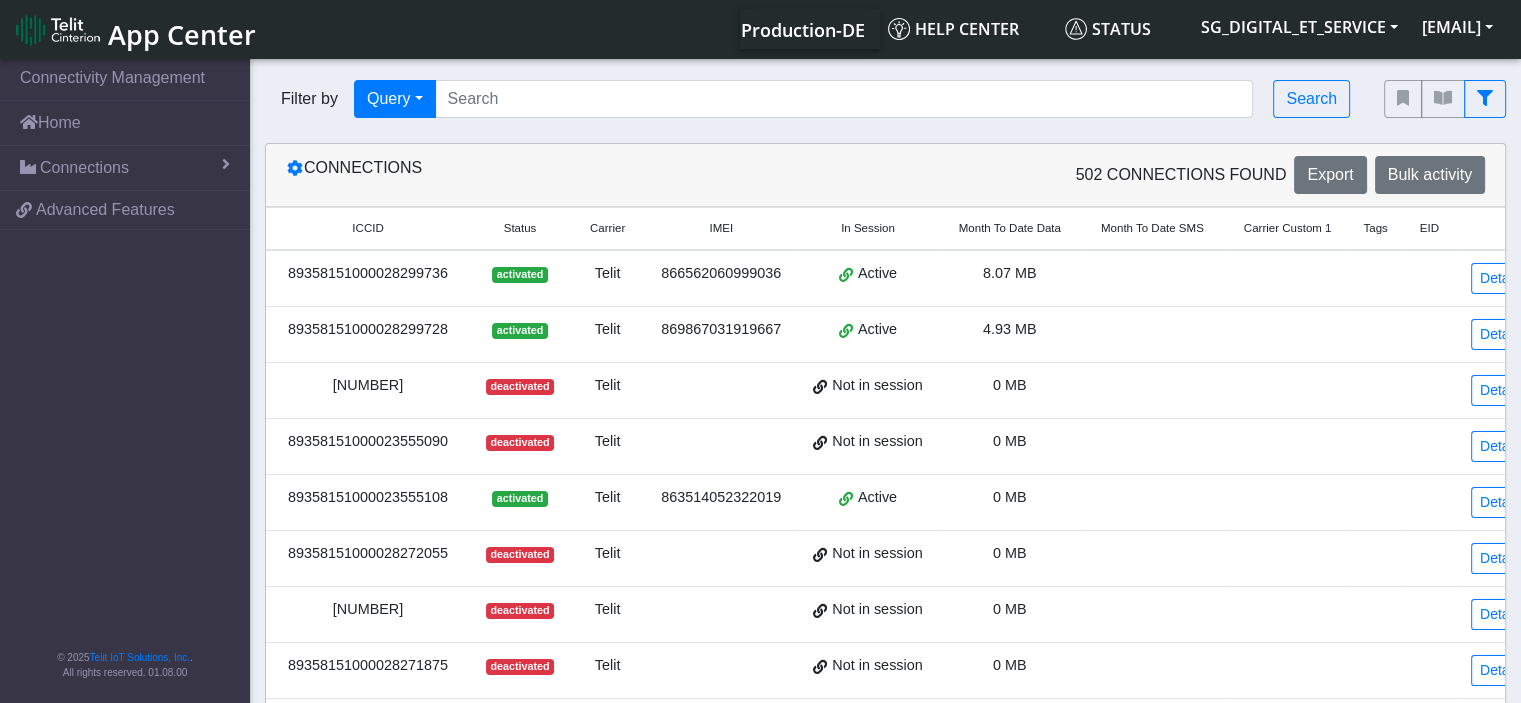 click on "89358151000028299736" at bounding box center [368, 274] 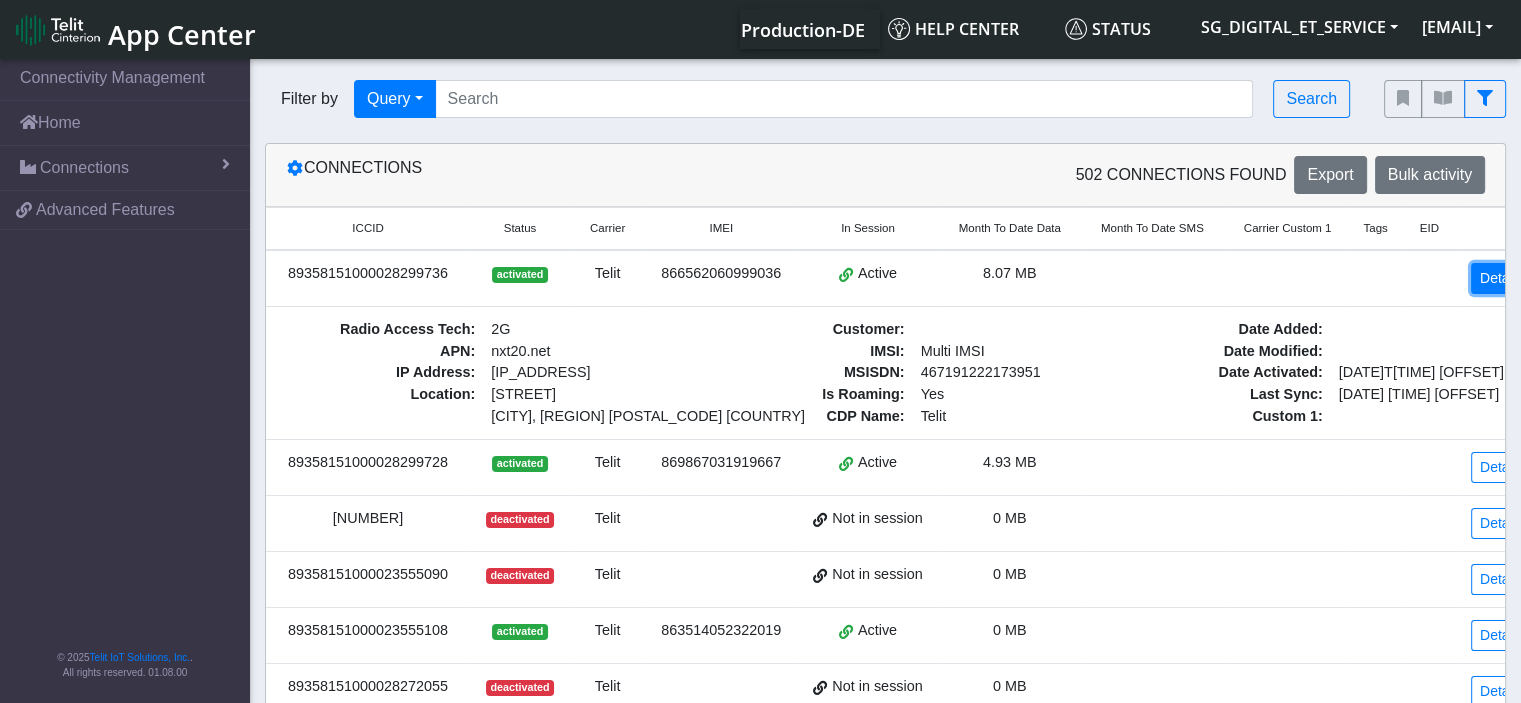 click on "Detail" at bounding box center [1498, 278] 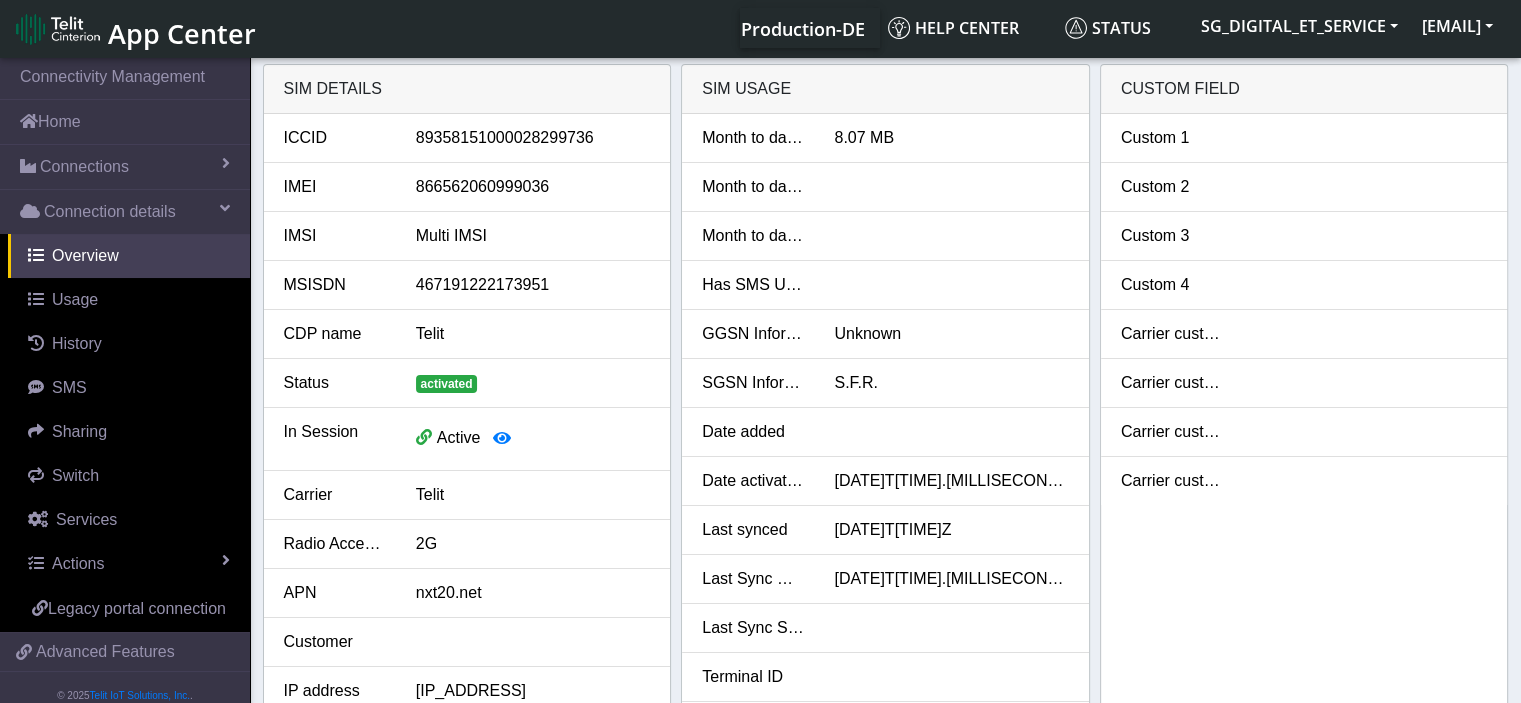 scroll, scrollTop: 0, scrollLeft: 0, axis: both 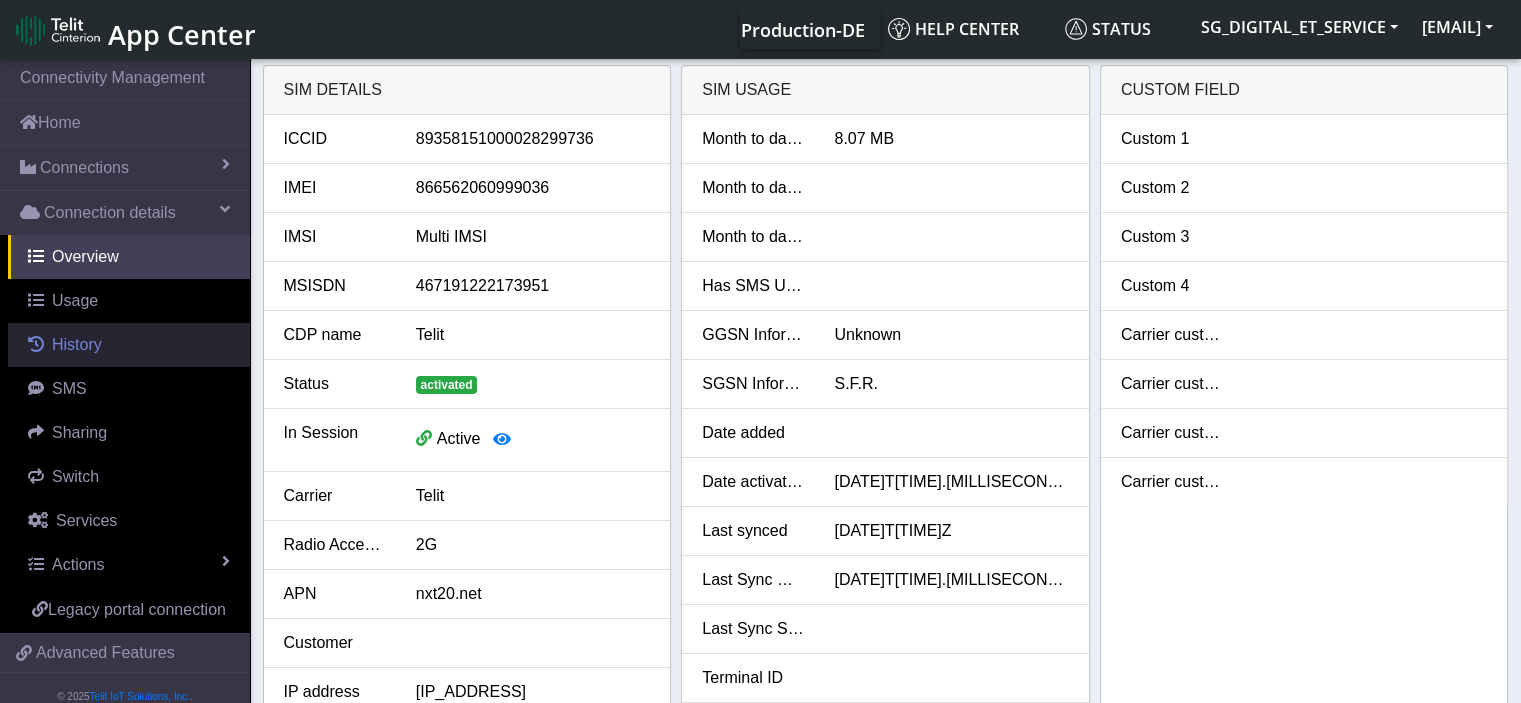 click on "History" at bounding box center [129, 345] 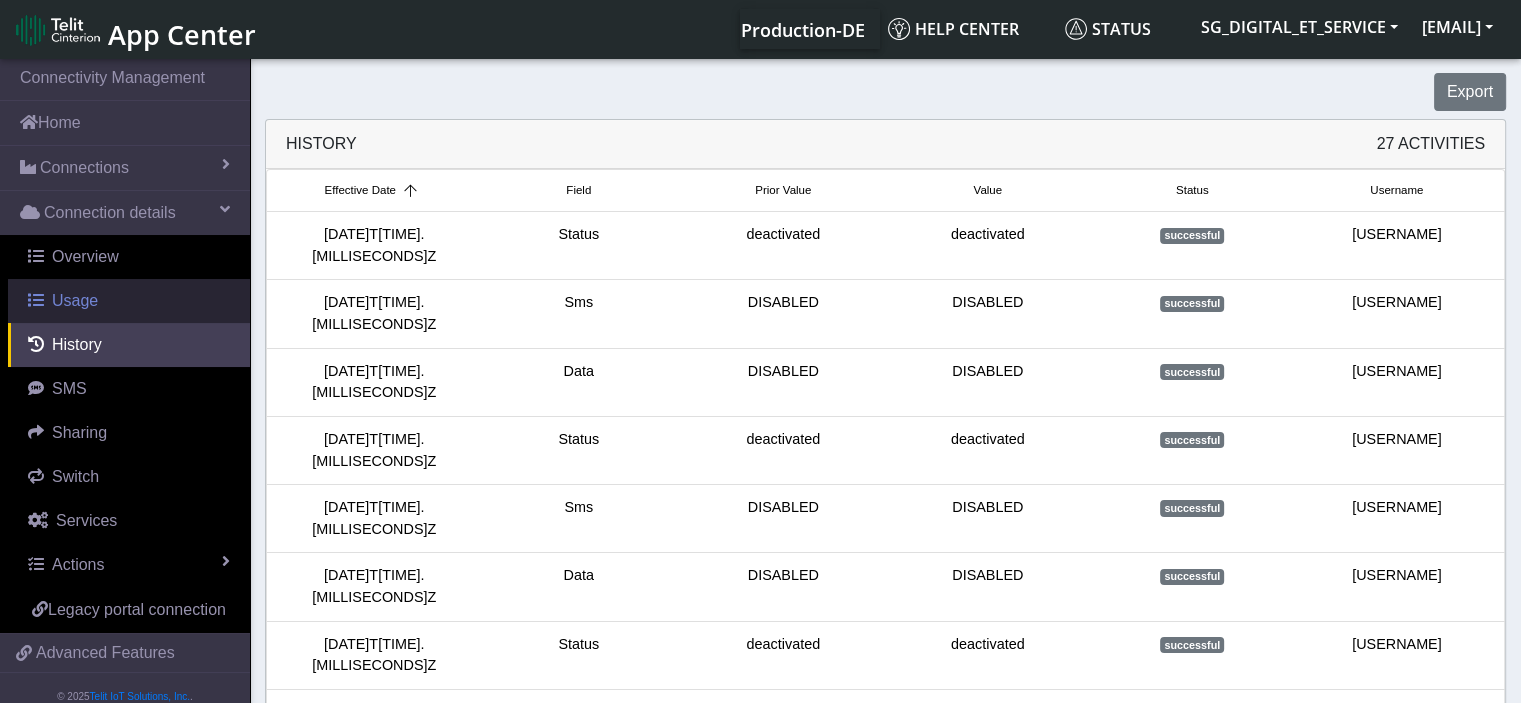 click on "Usage" at bounding box center (129, 301) 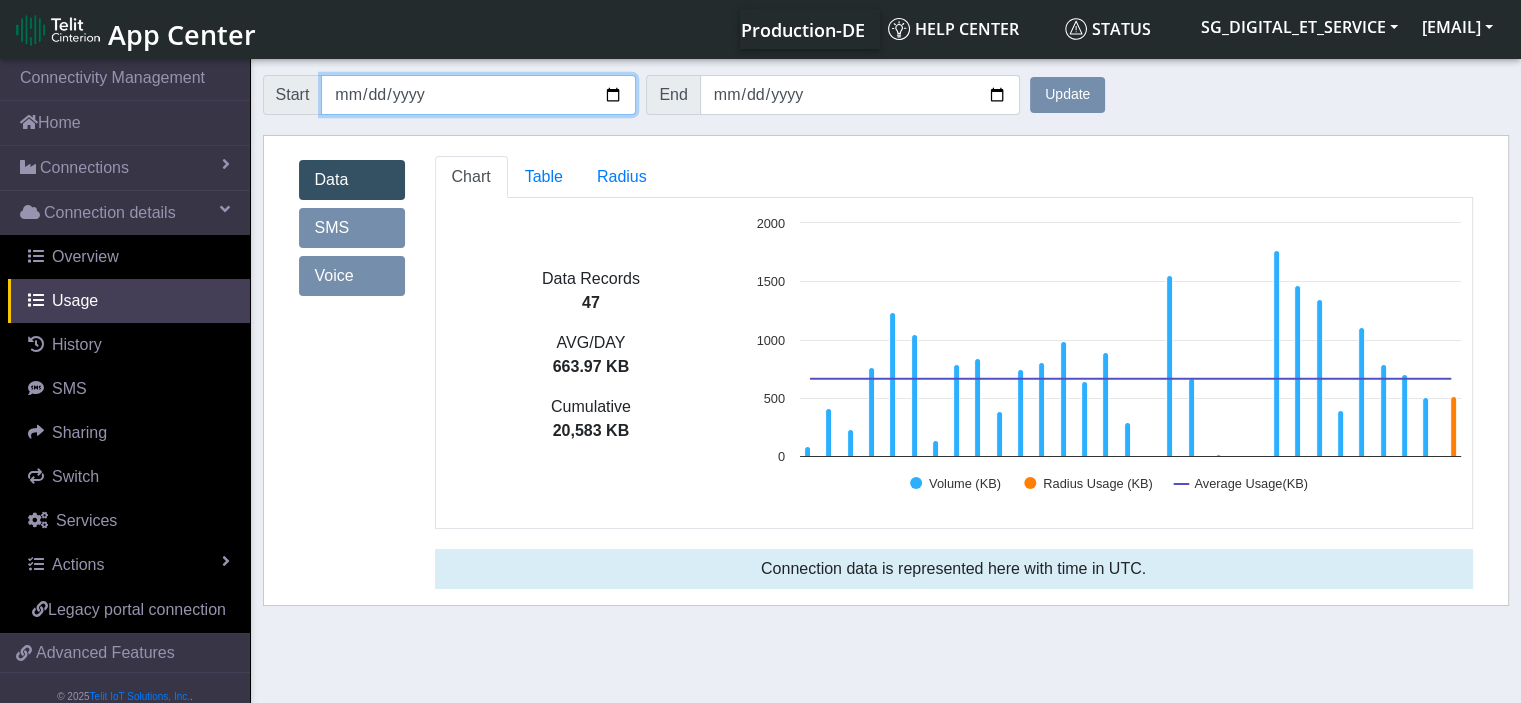 click on "[DATE]" at bounding box center (478, 95) 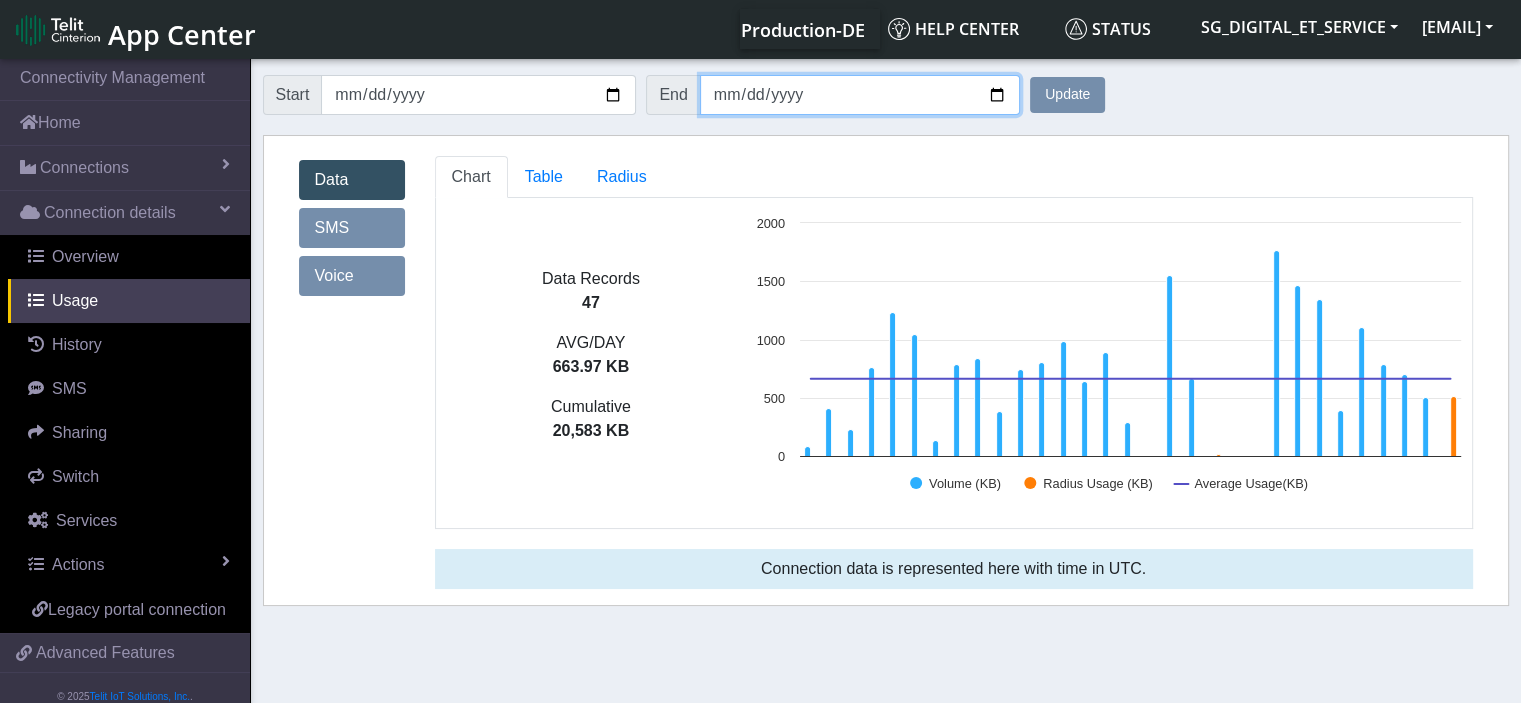 click on "[DATE]" at bounding box center (860, 95) 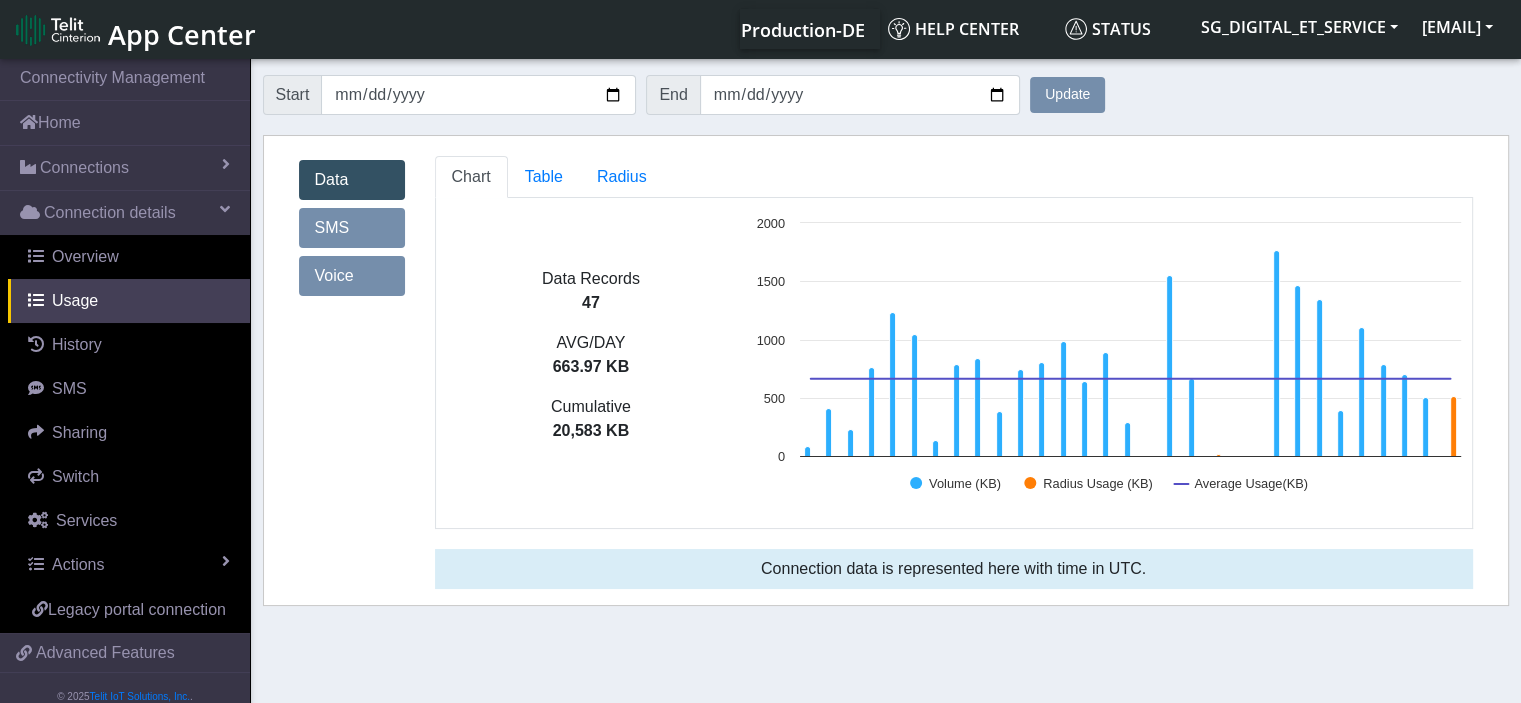 click on "Update" at bounding box center [1067, 95] 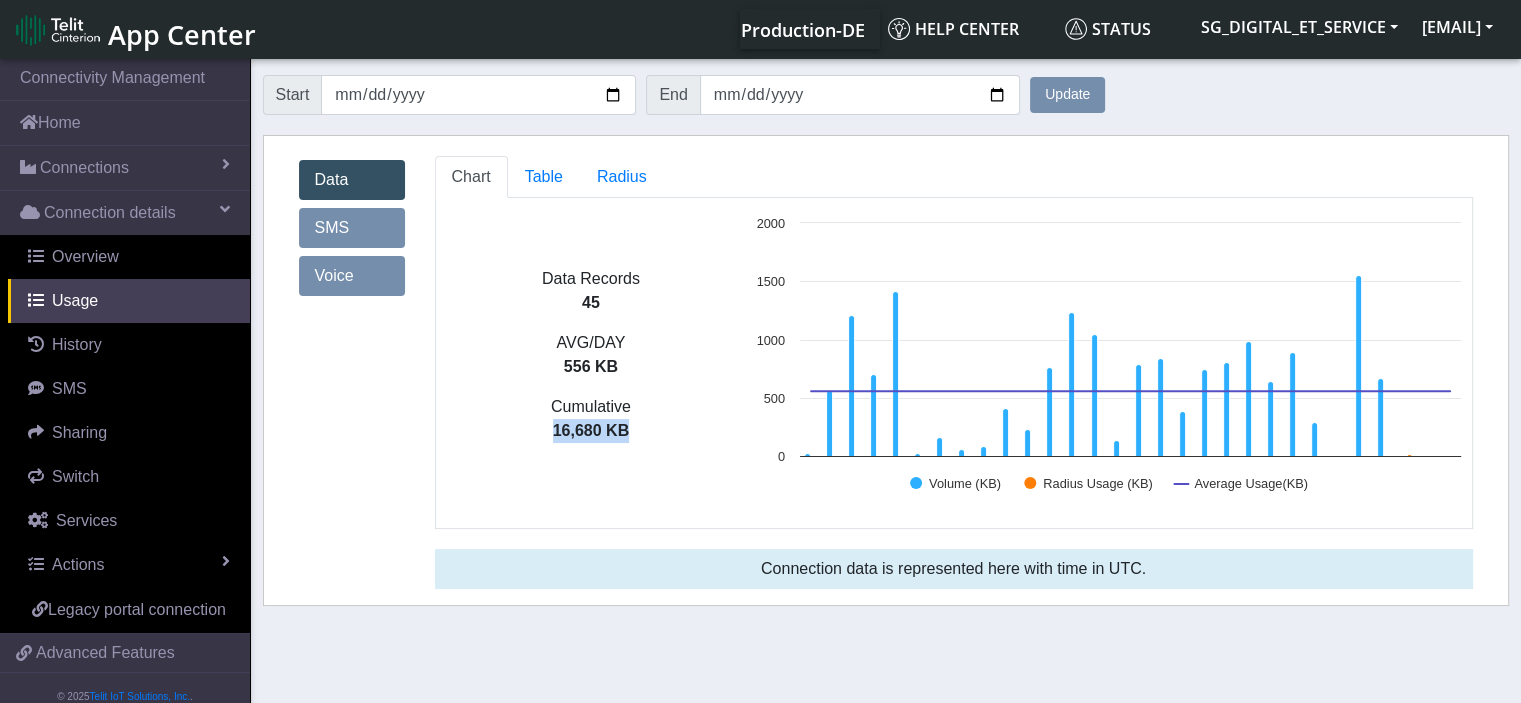 drag, startPoint x: 555, startPoint y: 425, endPoint x: 647, endPoint y: 427, distance: 92.021736 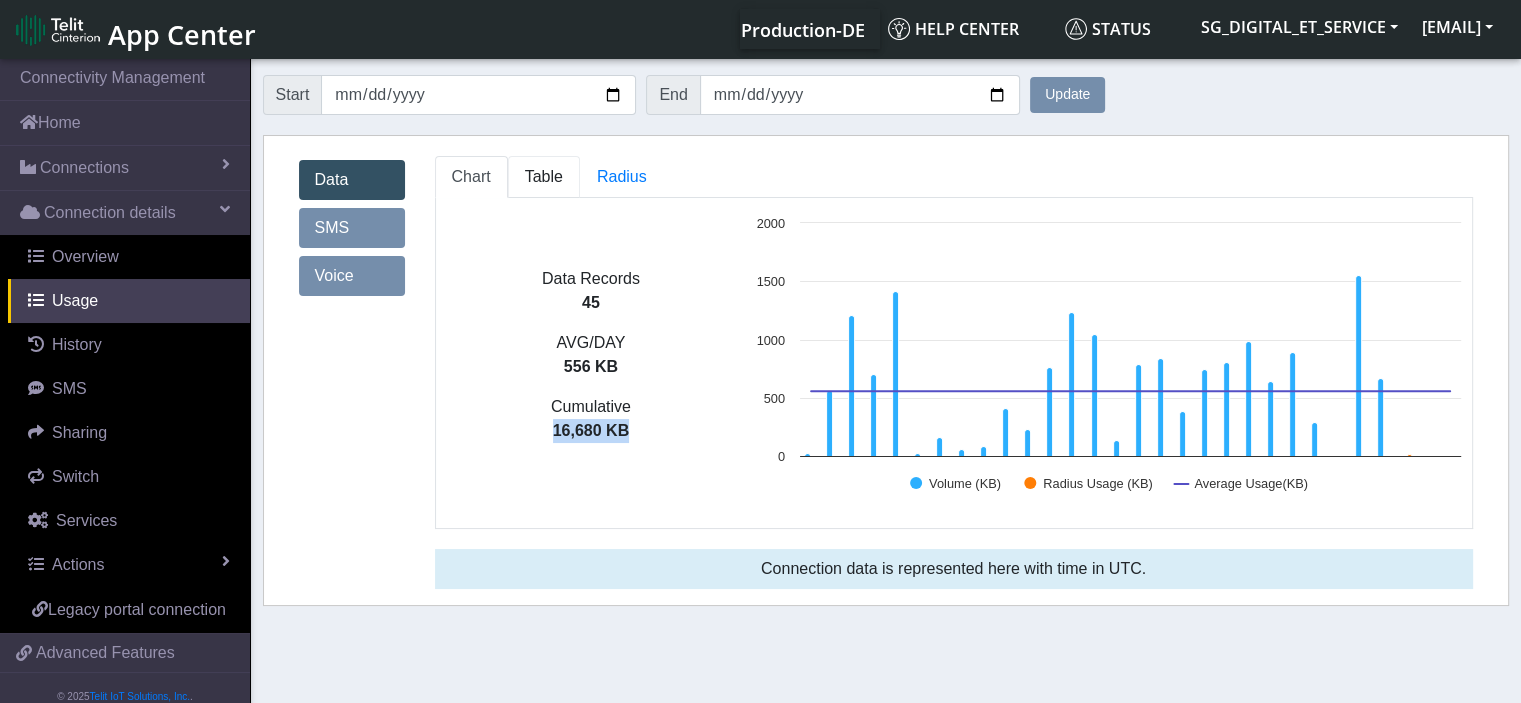 click on "Table" at bounding box center [544, 176] 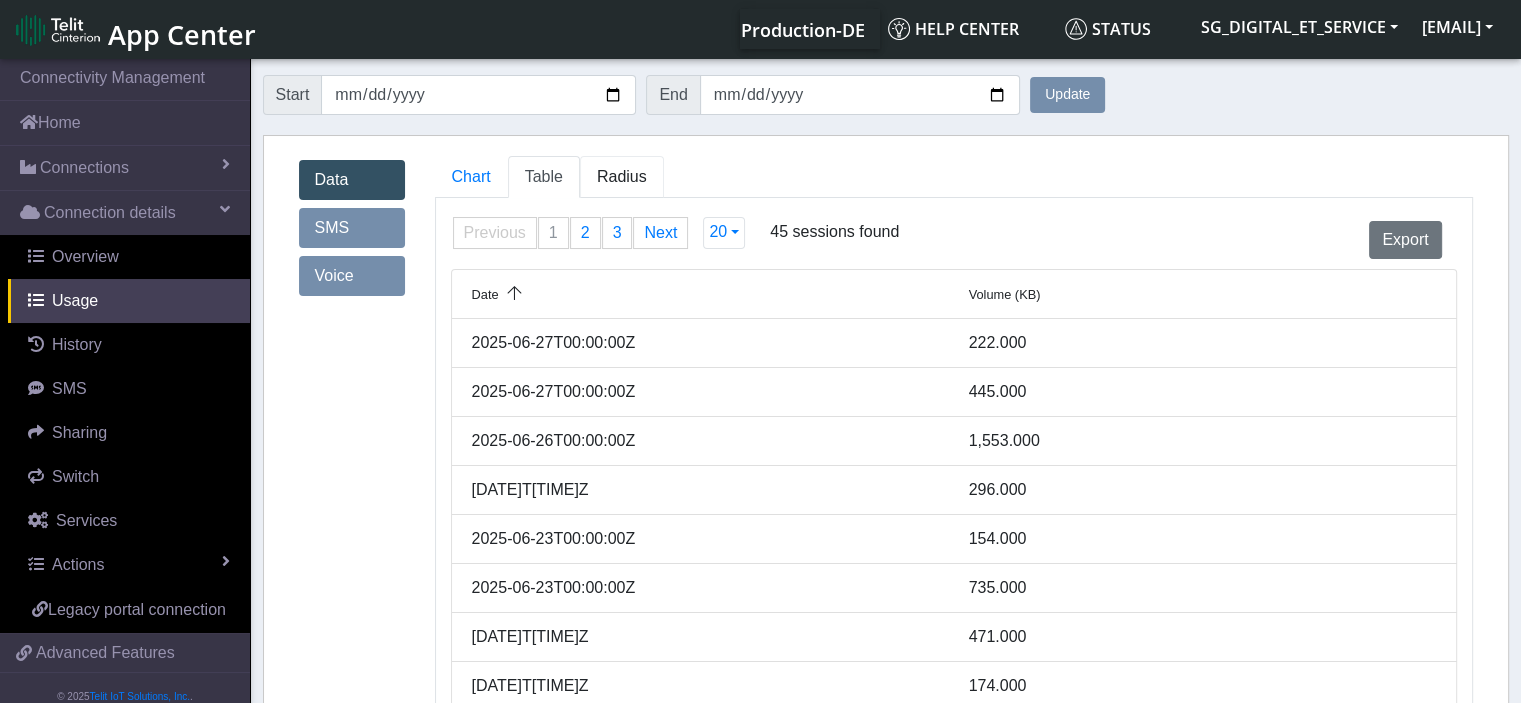 click on "Radius" at bounding box center [544, 176] 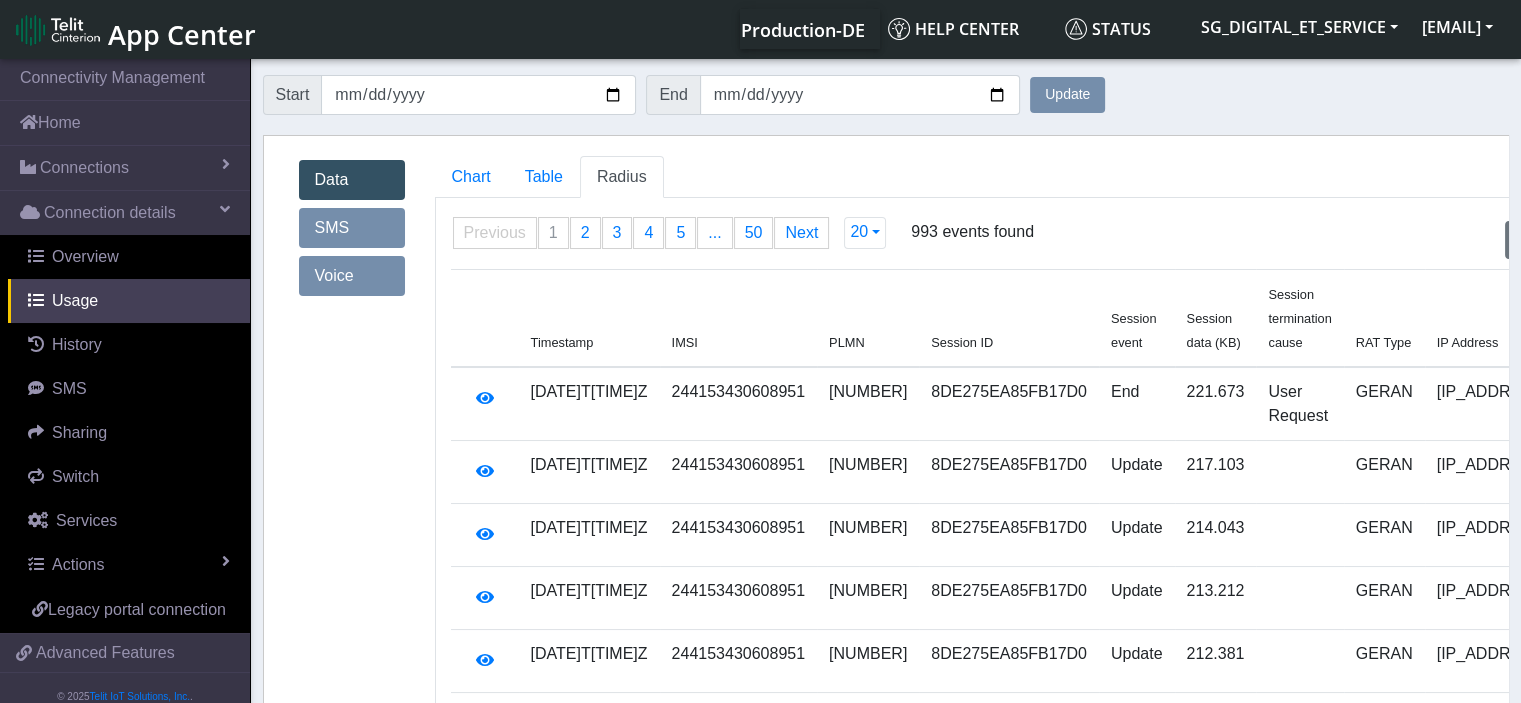 click on "SMS" at bounding box center (352, 228) 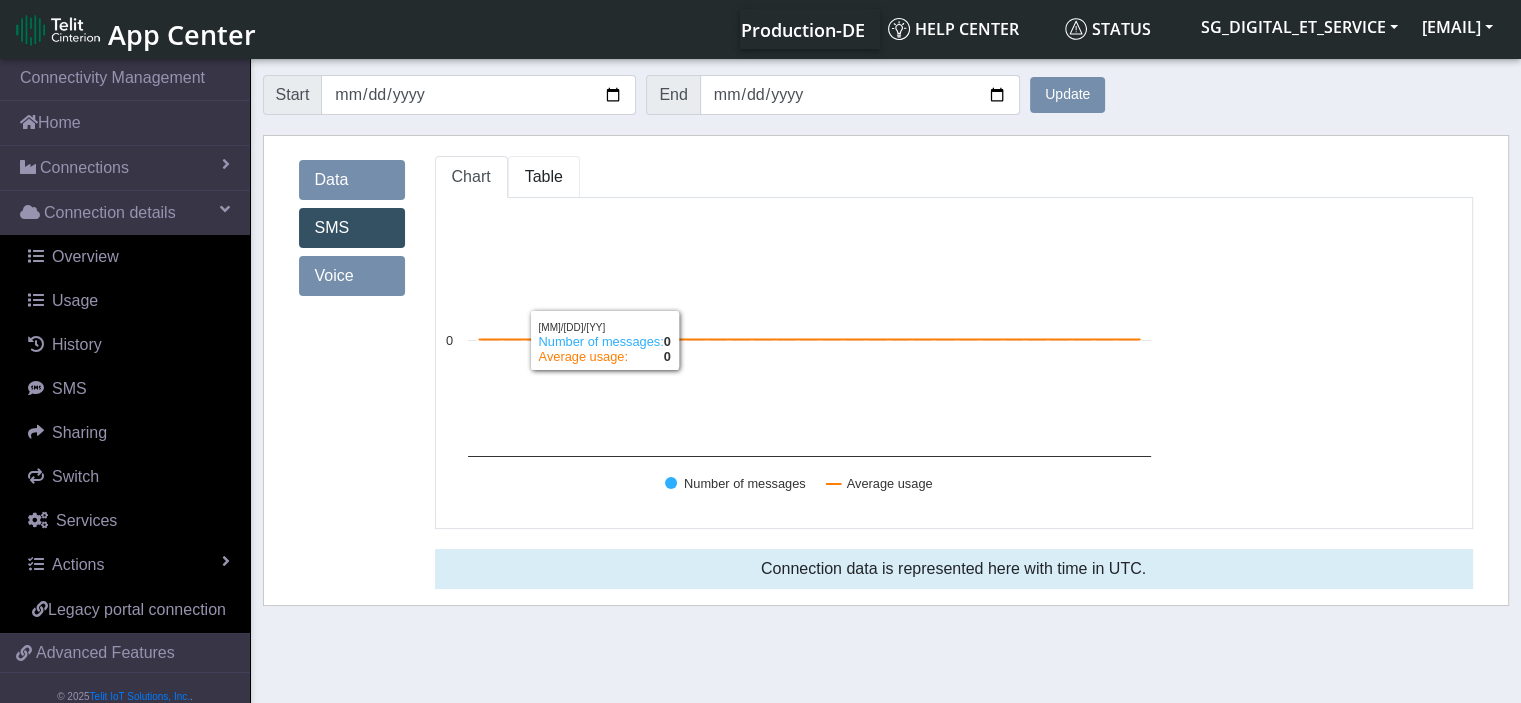 click on "Table" at bounding box center [544, 176] 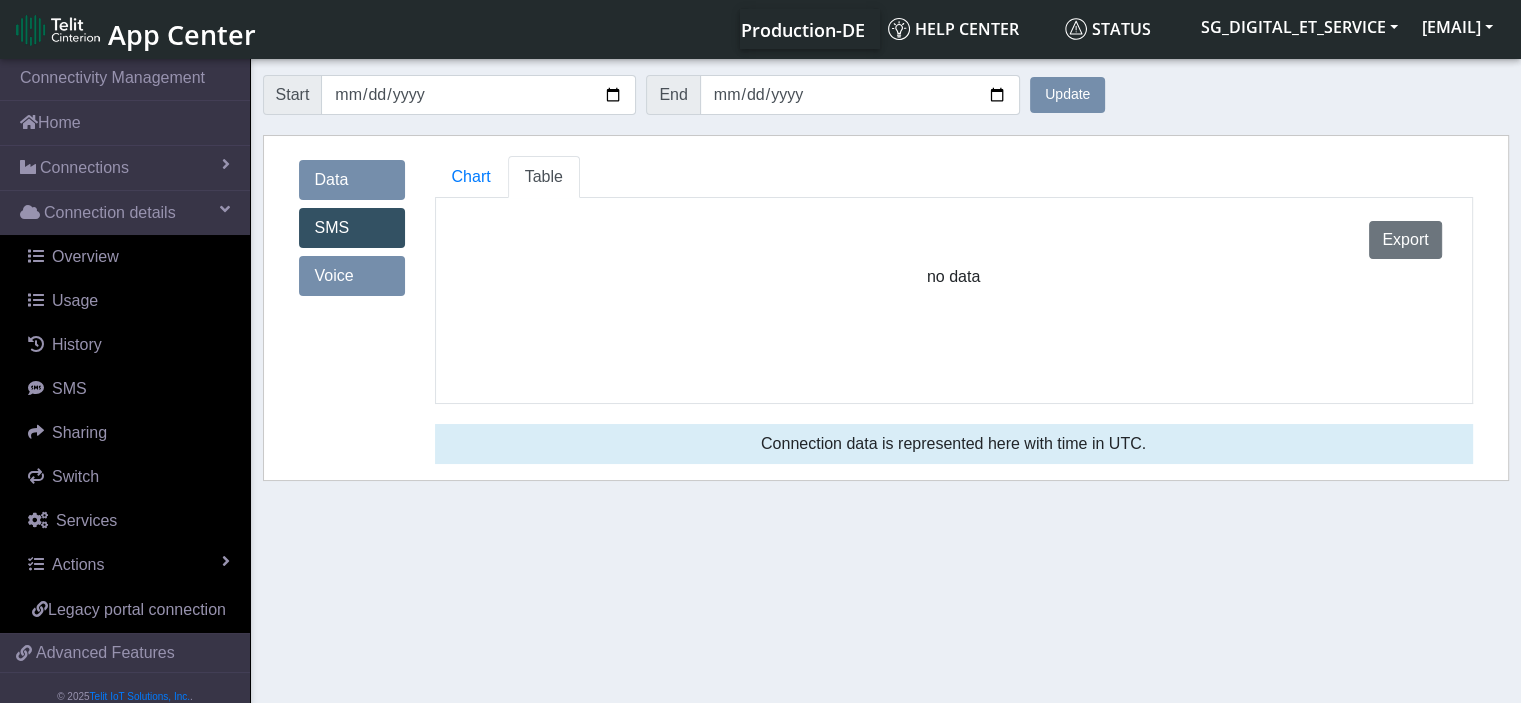 click on "Data" at bounding box center (352, 180) 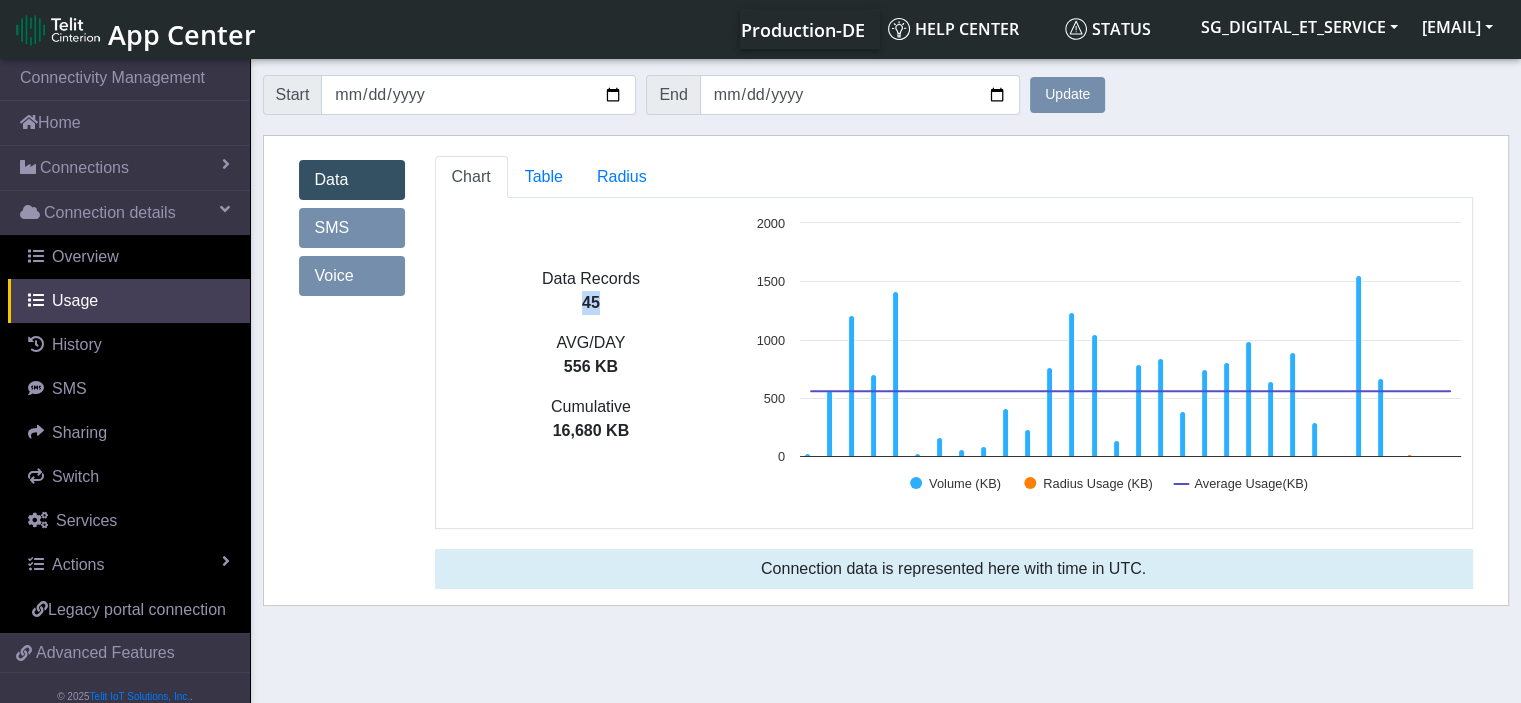 drag, startPoint x: 603, startPoint y: 298, endPoint x: 571, endPoint y: 299, distance: 32.01562 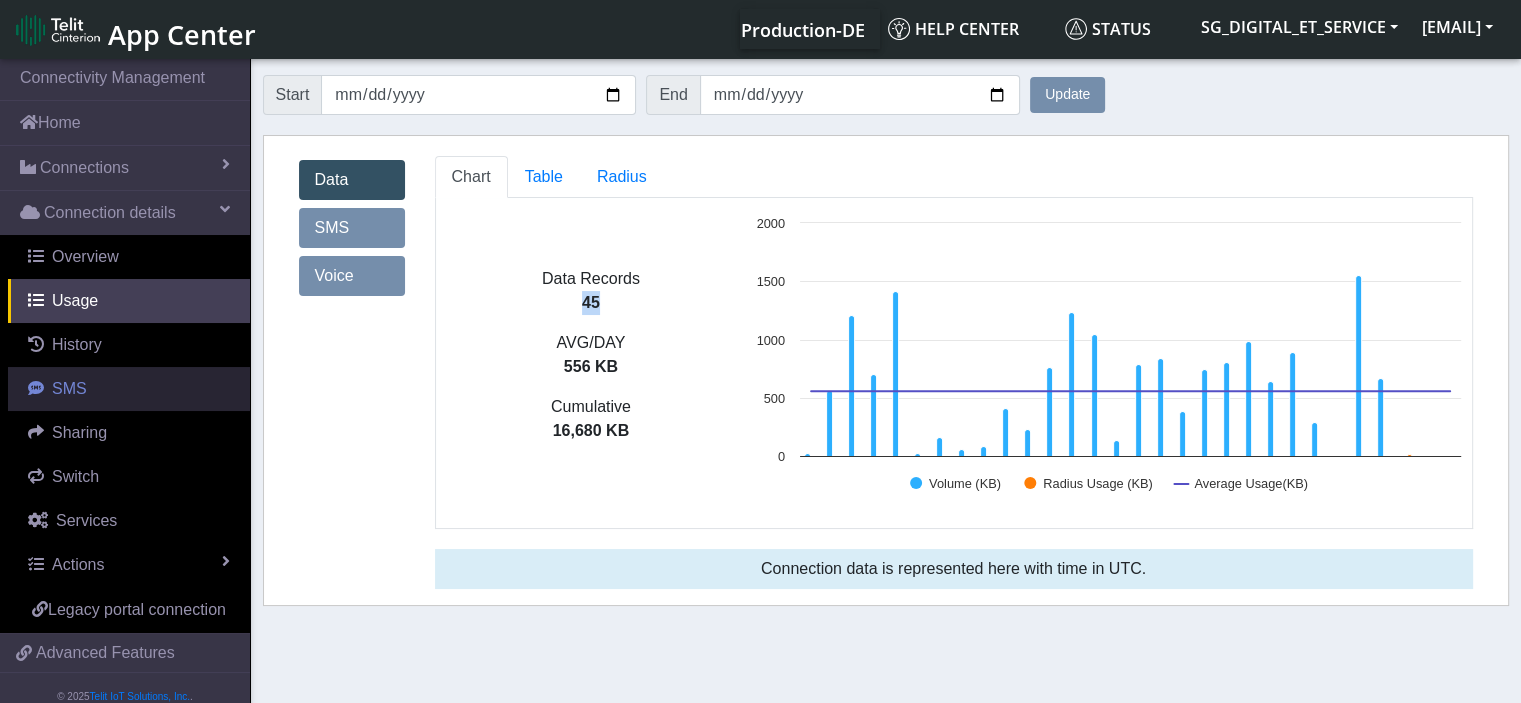 click on "SMS" at bounding box center [129, 389] 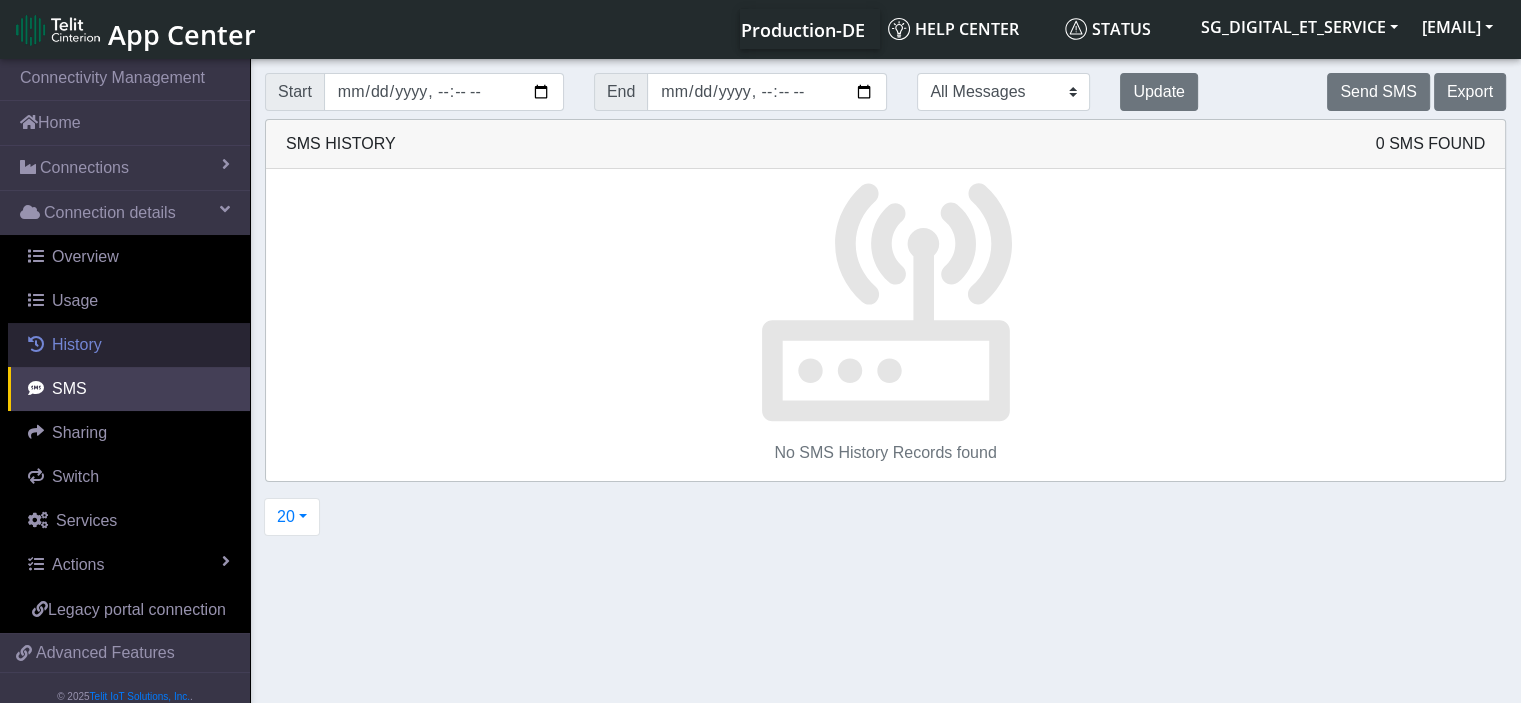 click on "History" at bounding box center [129, 345] 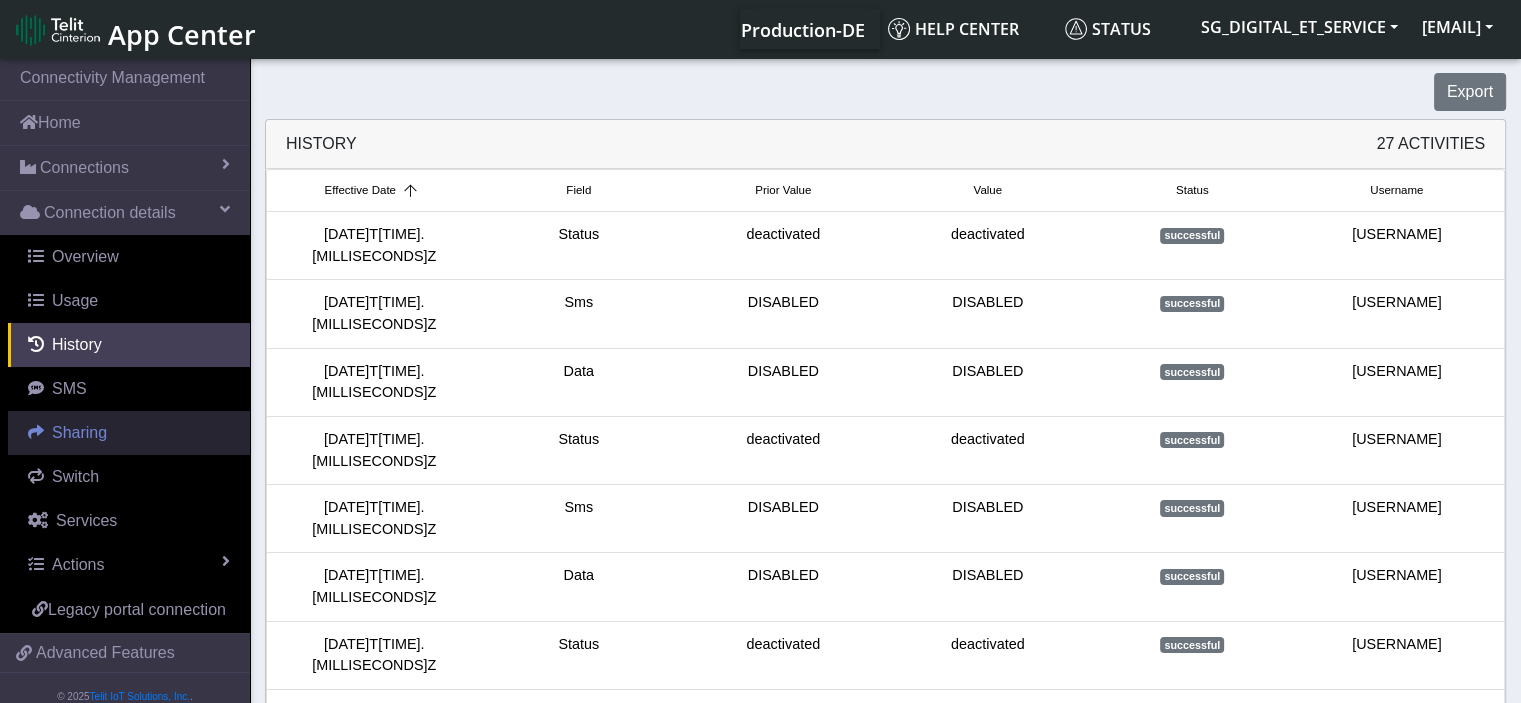 click on "Sharing" at bounding box center (79, 432) 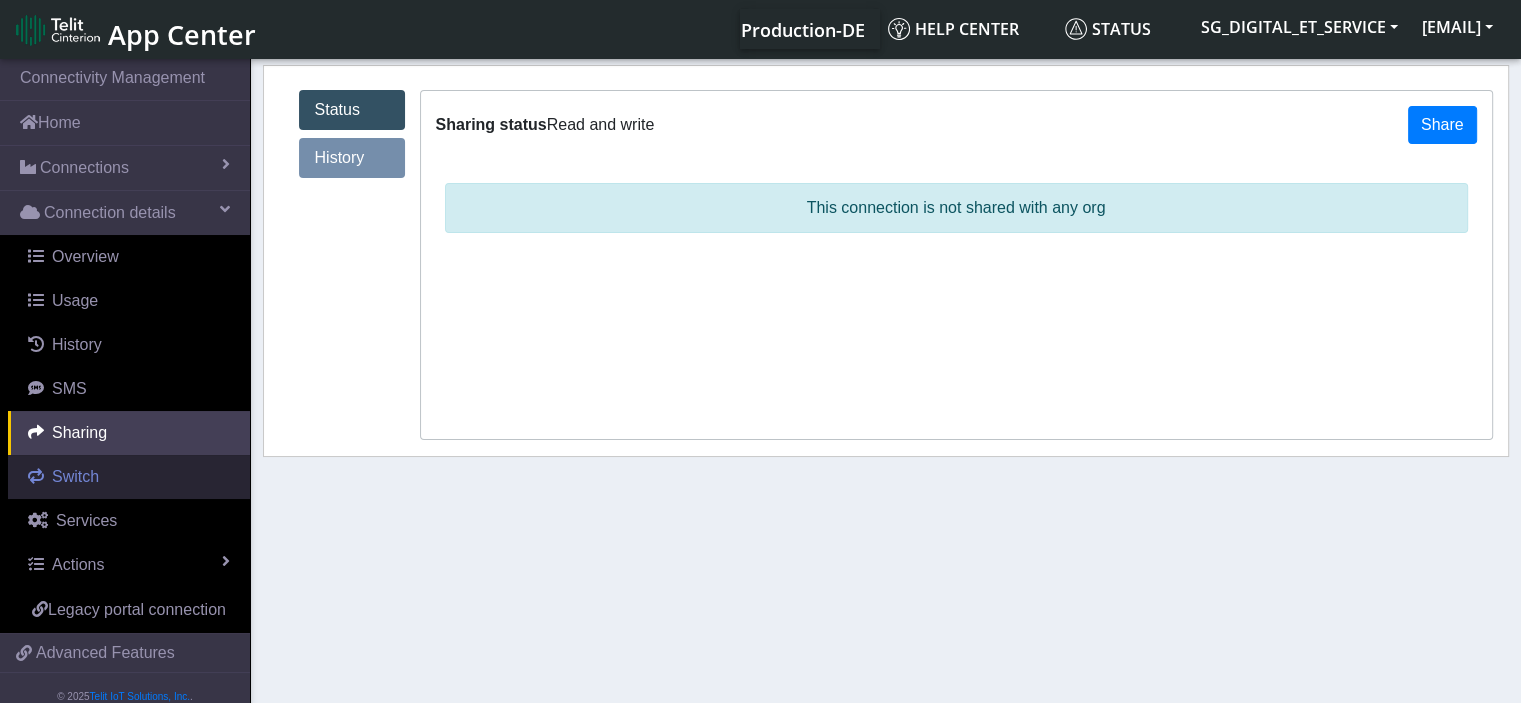 click on "Switch" at bounding box center [75, 476] 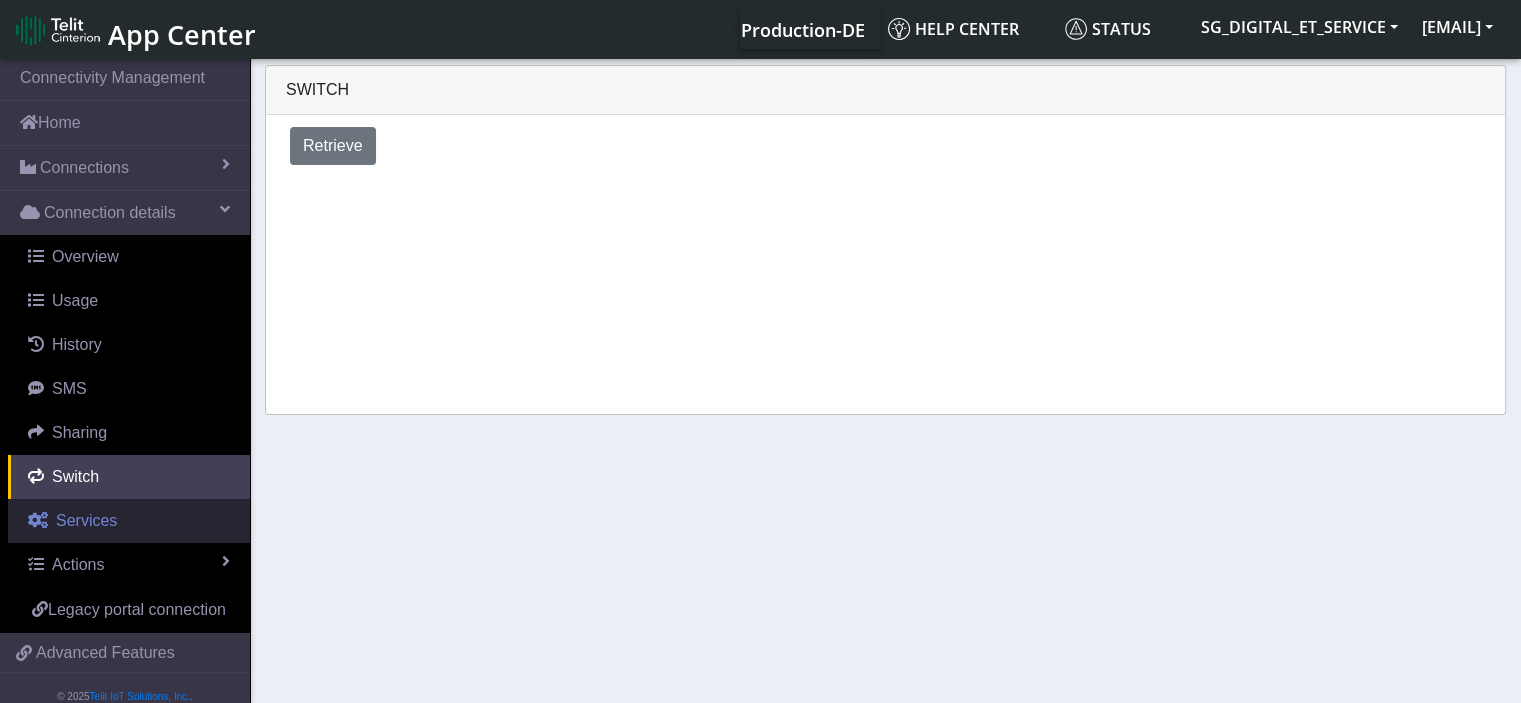 click on "Services" at bounding box center [129, 521] 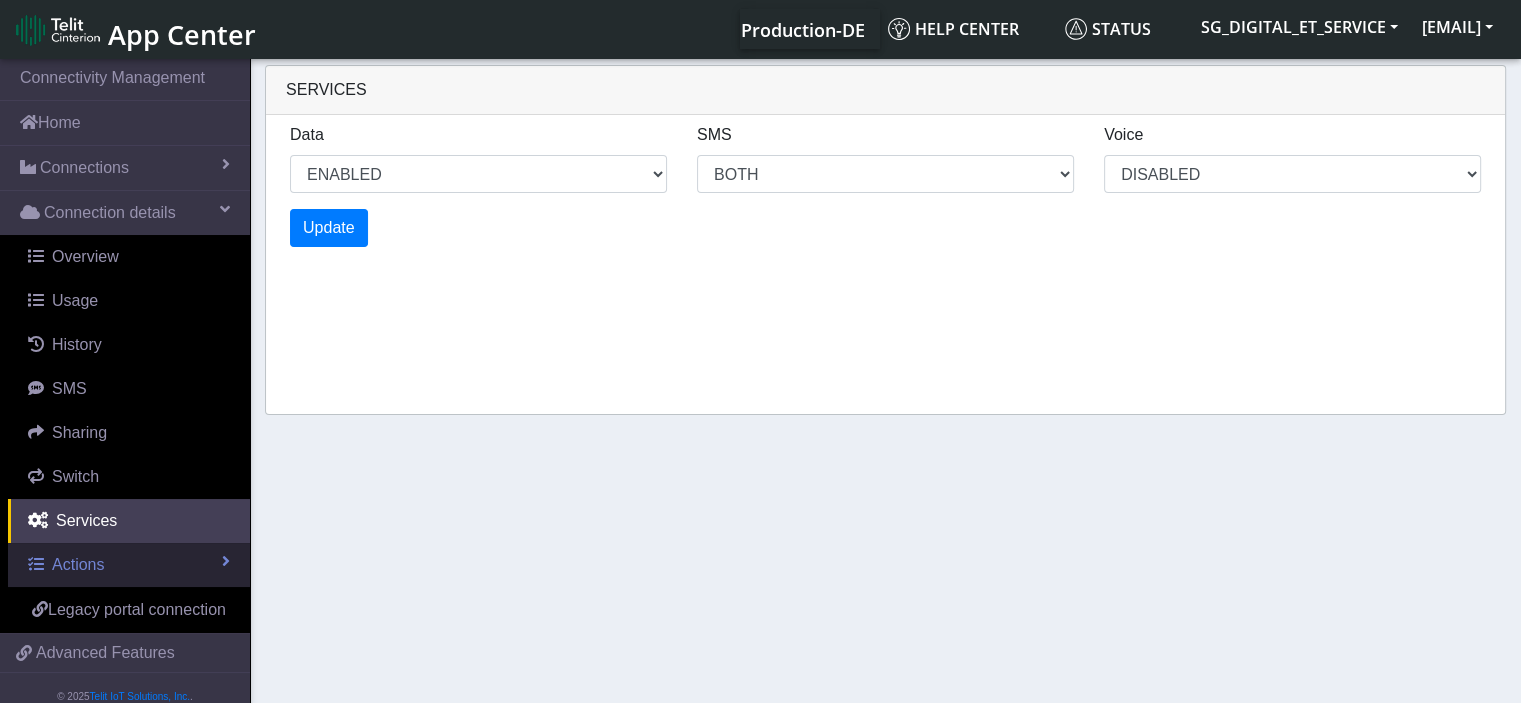 click on "Actions" at bounding box center (78, 564) 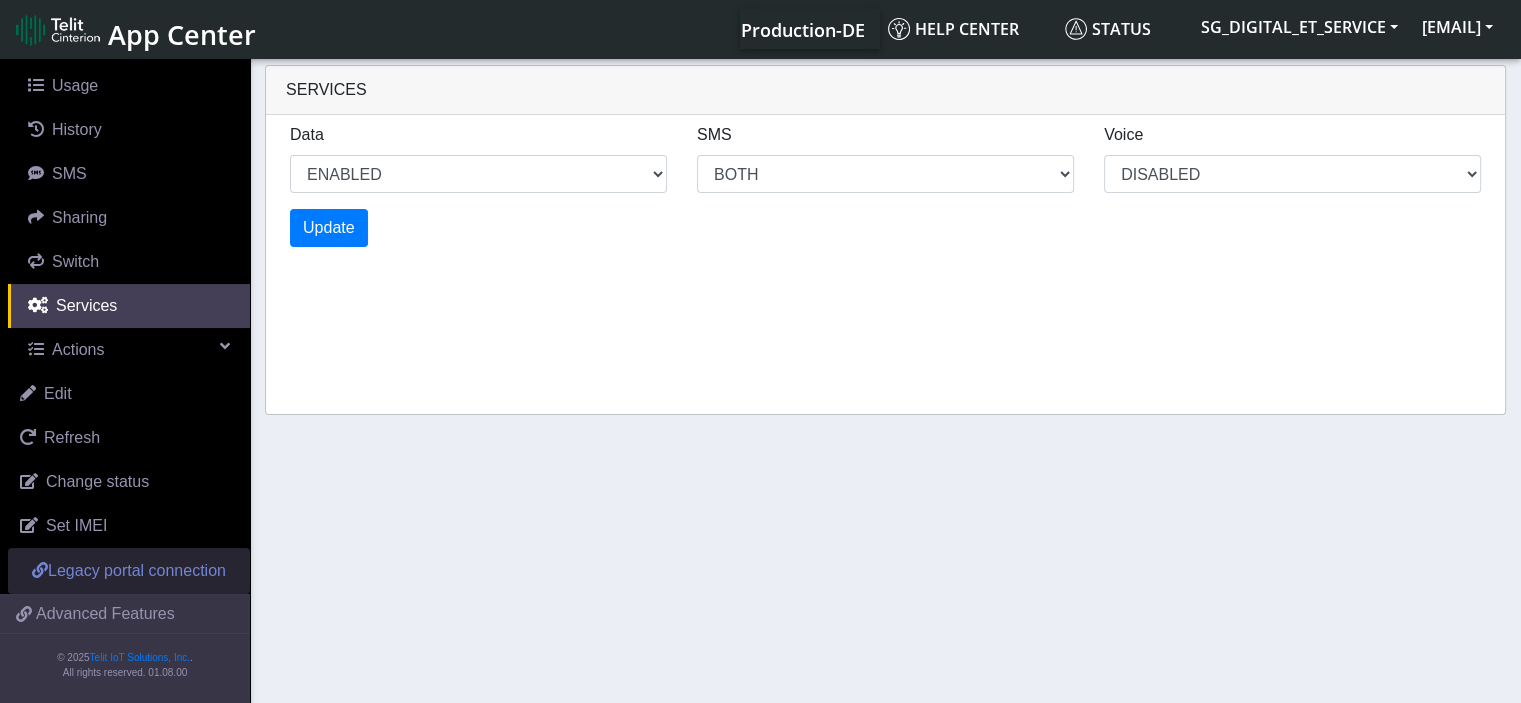 scroll, scrollTop: 236, scrollLeft: 0, axis: vertical 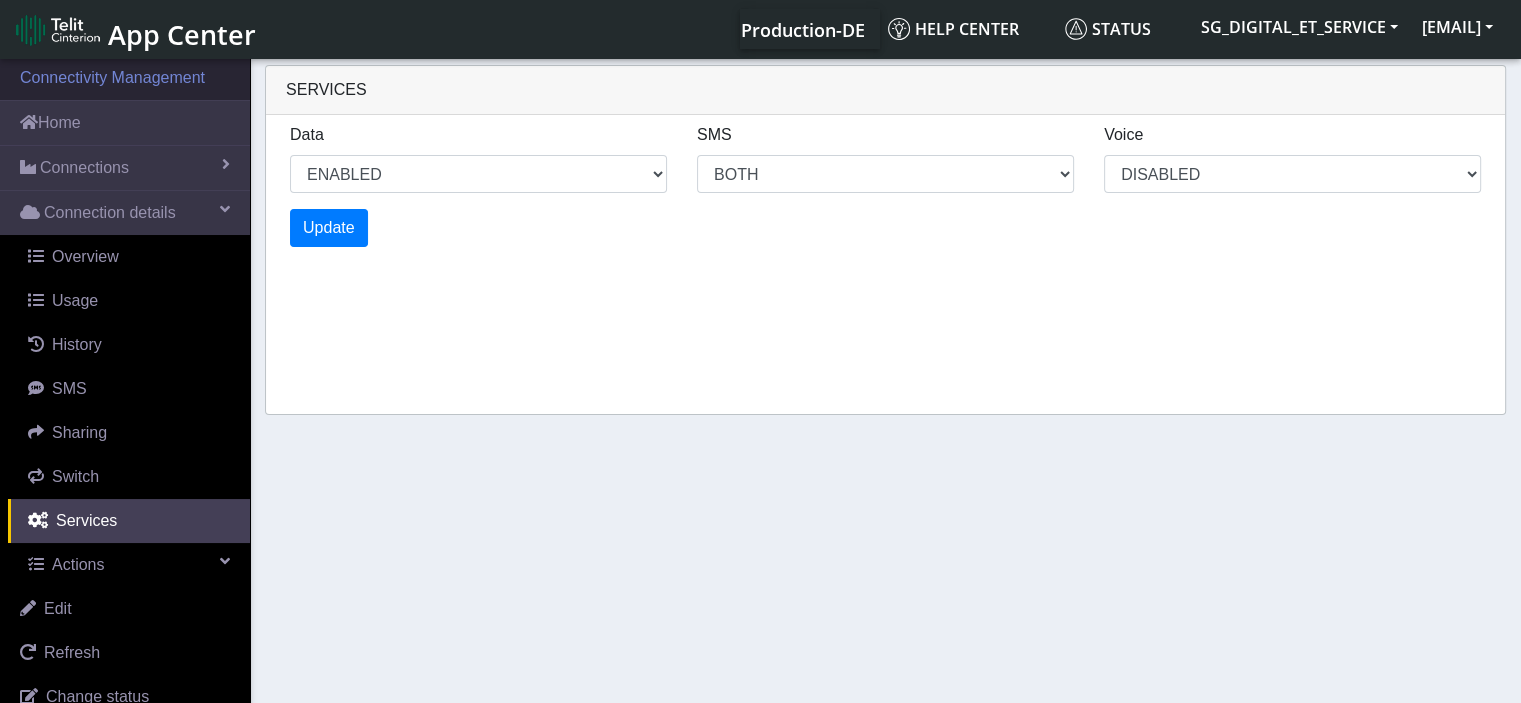 click on "Connectivity Management" at bounding box center (125, 78) 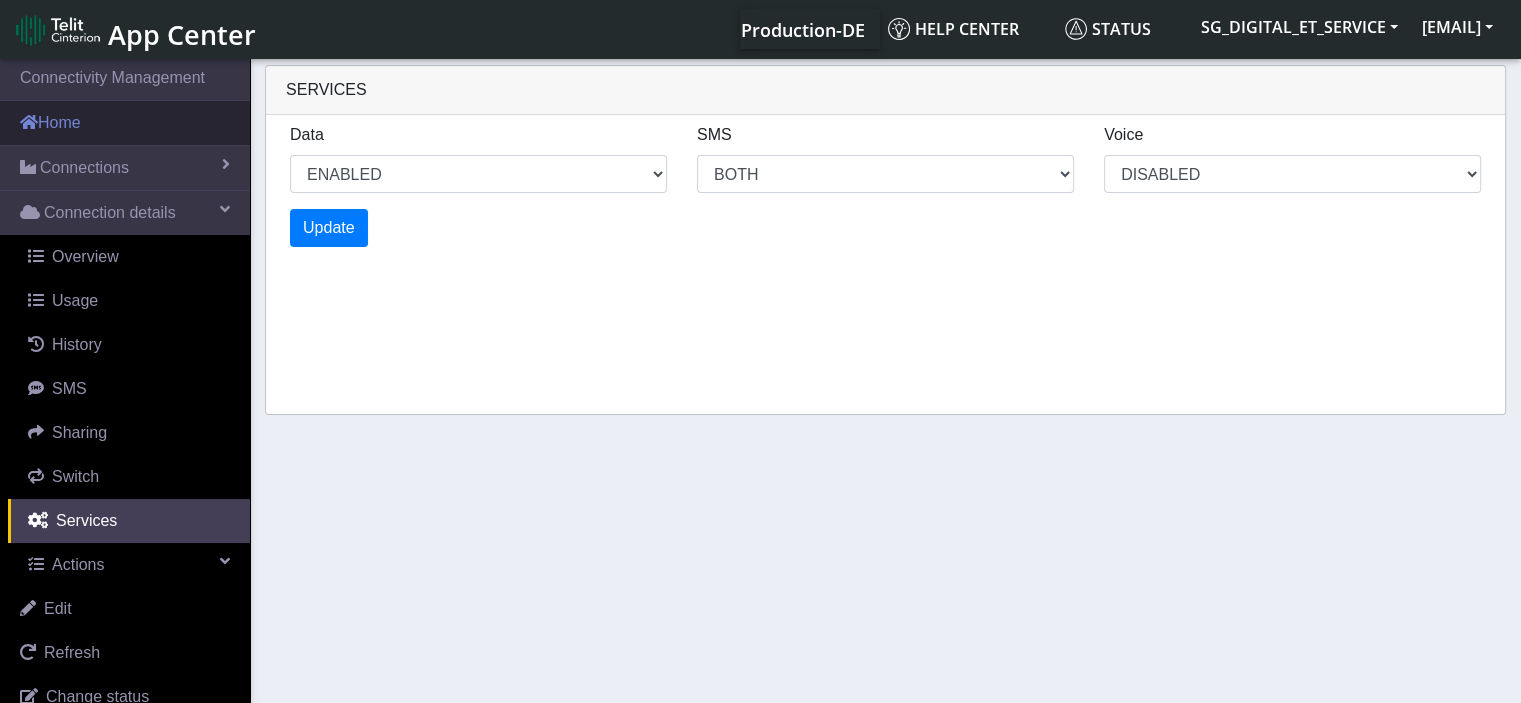 click on "Home" at bounding box center (125, 123) 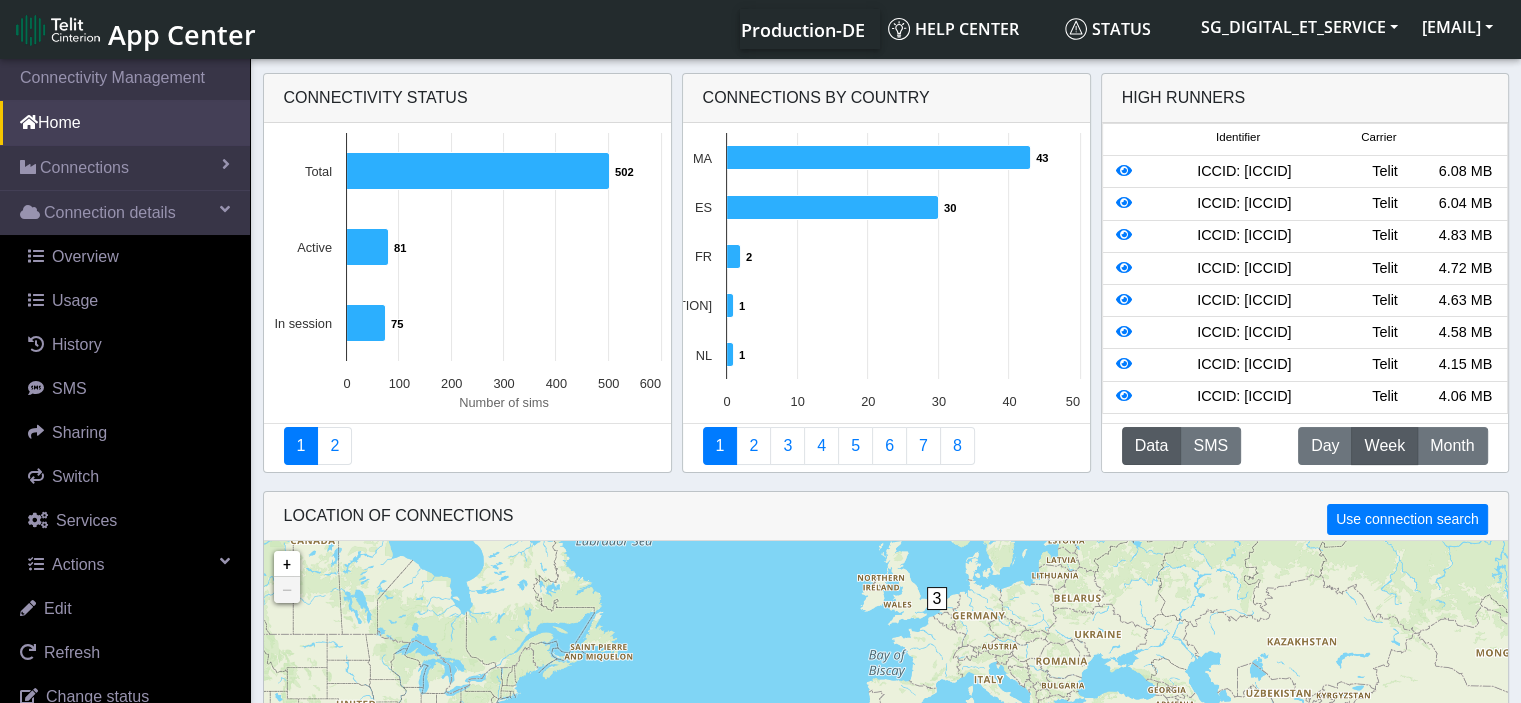 click on "App Center" at bounding box center [182, 34] 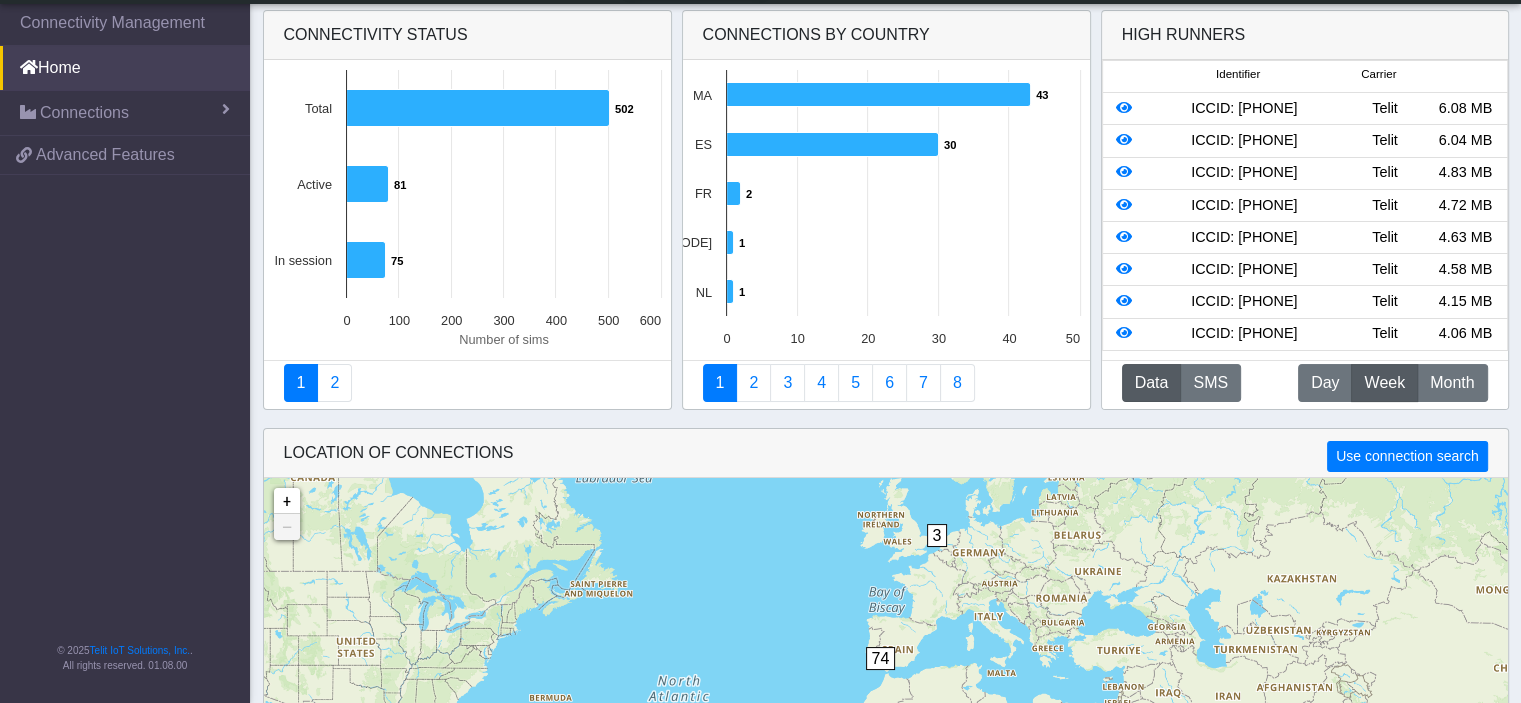 scroll, scrollTop: 0, scrollLeft: 0, axis: both 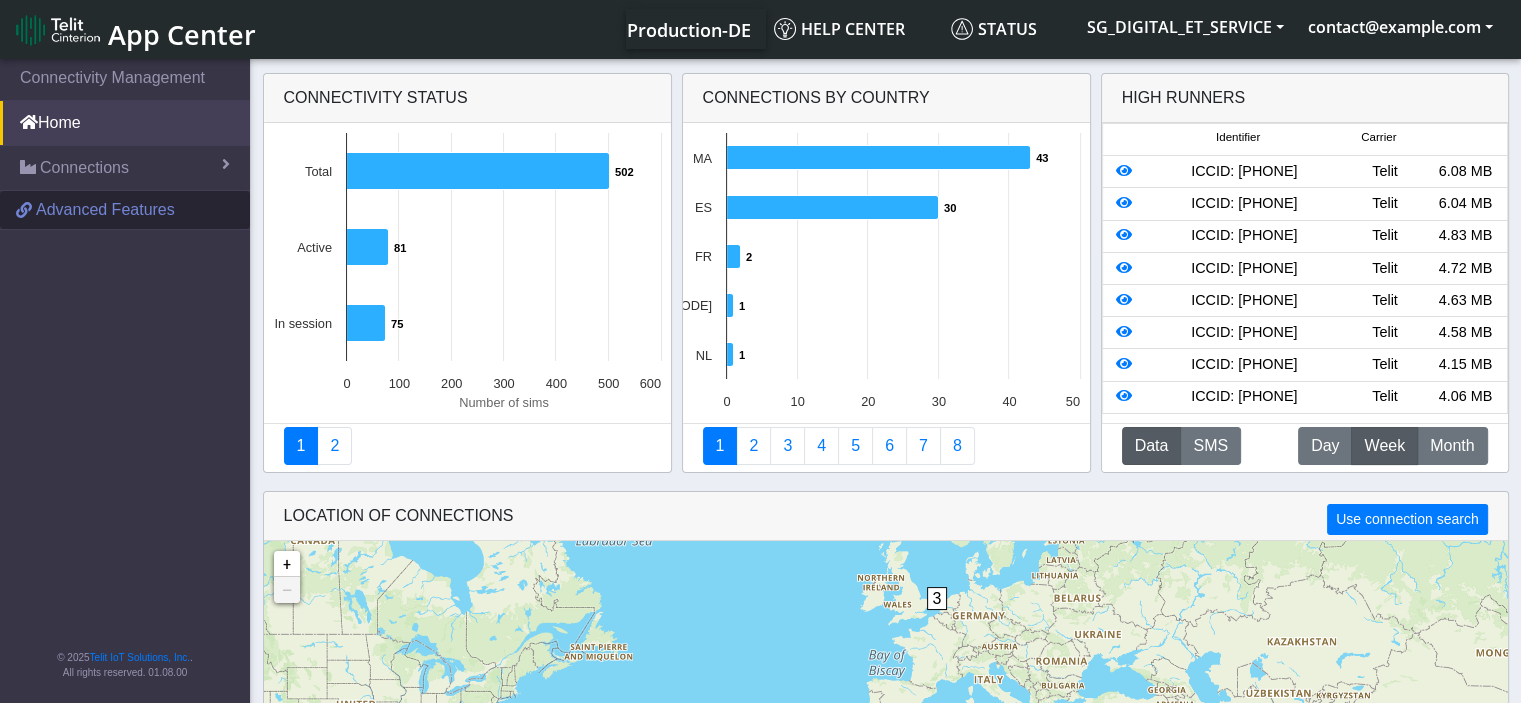 click on "Advanced Features" at bounding box center [125, 210] 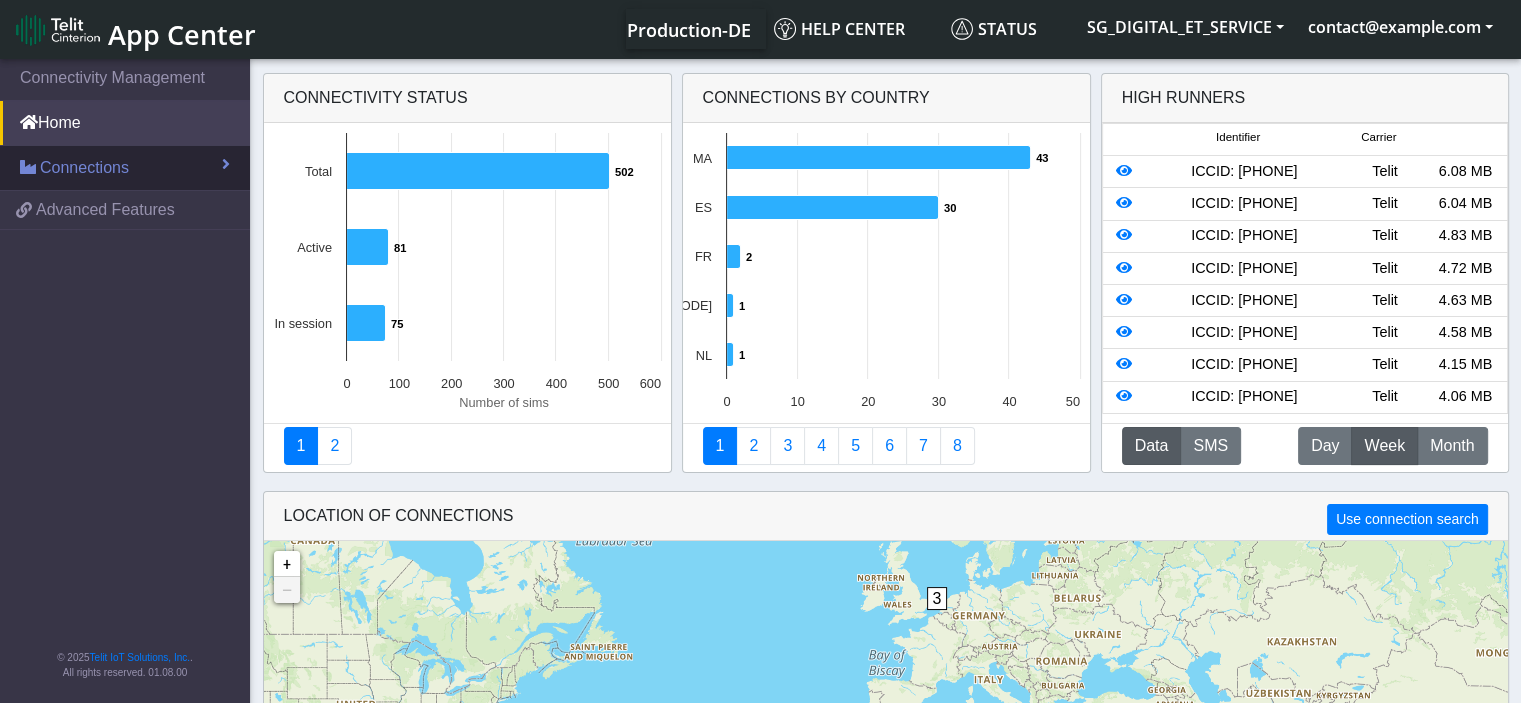click on "Connections" at bounding box center [125, 168] 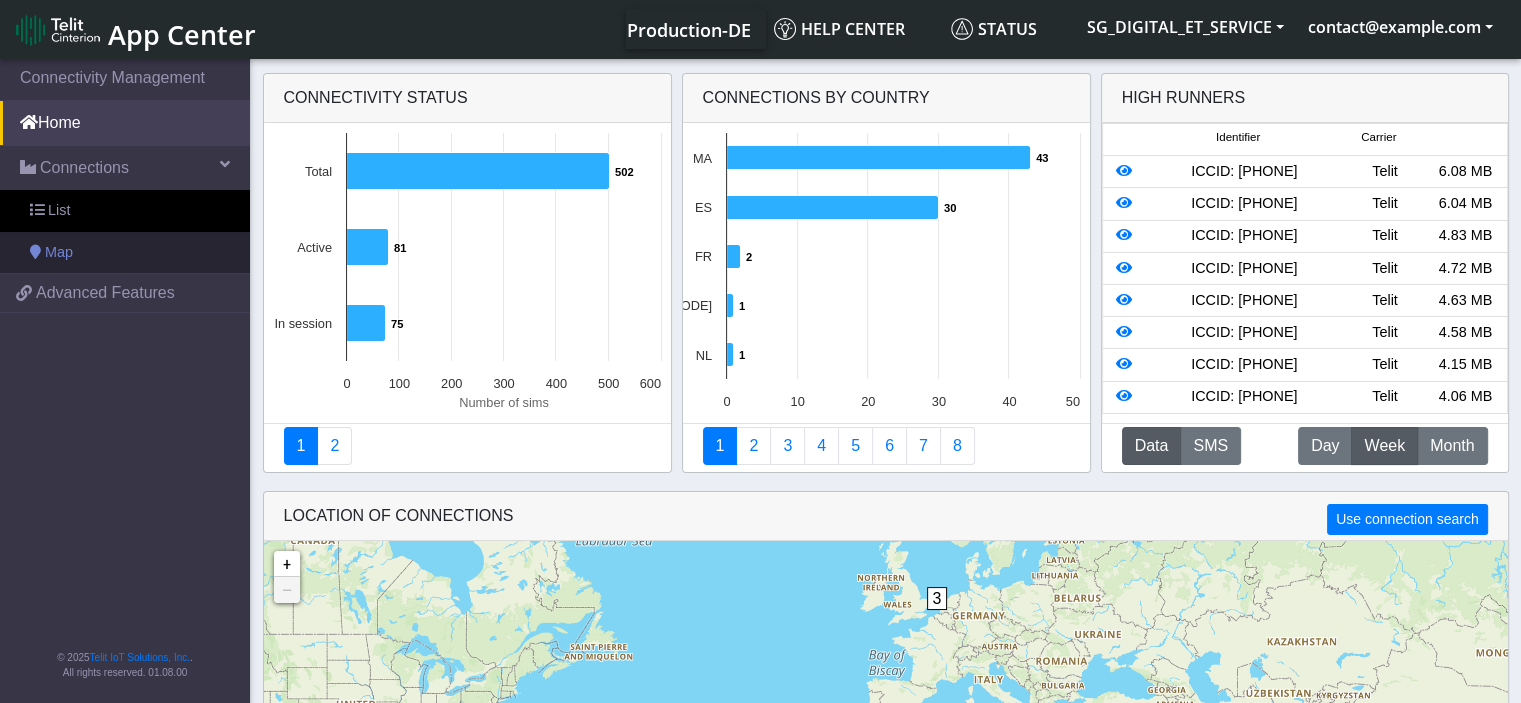 click on "Map" at bounding box center [125, 253] 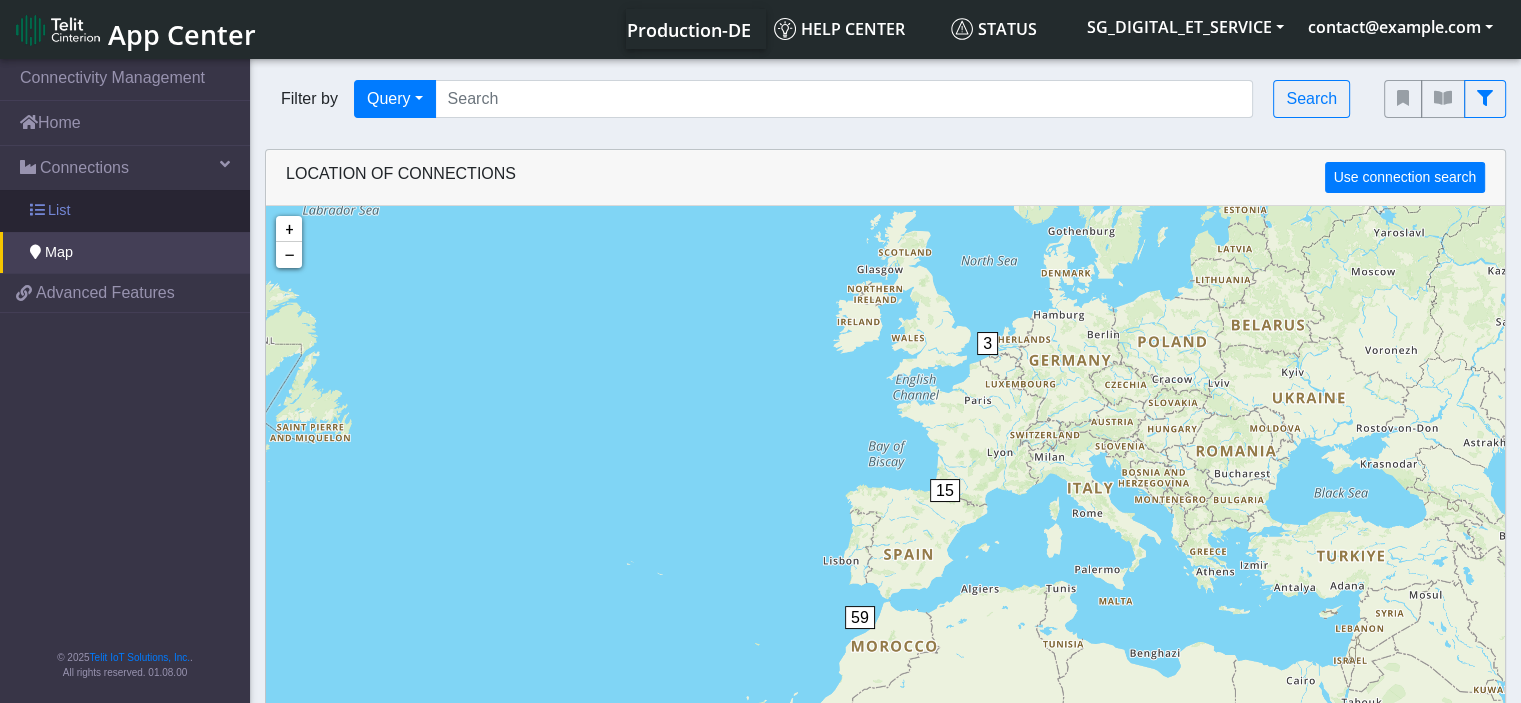 click on "List" at bounding box center (125, 211) 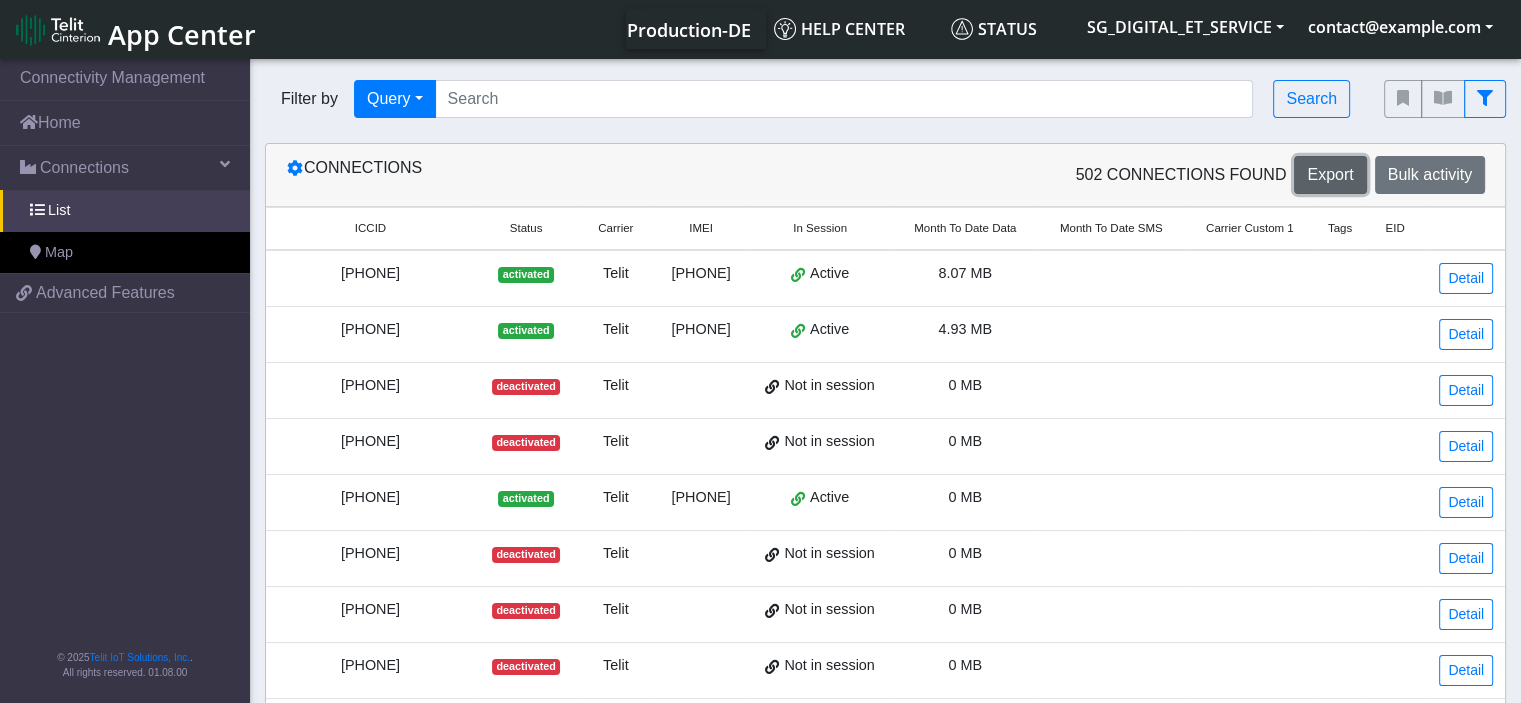 click on "Export" at bounding box center [1330, 174] 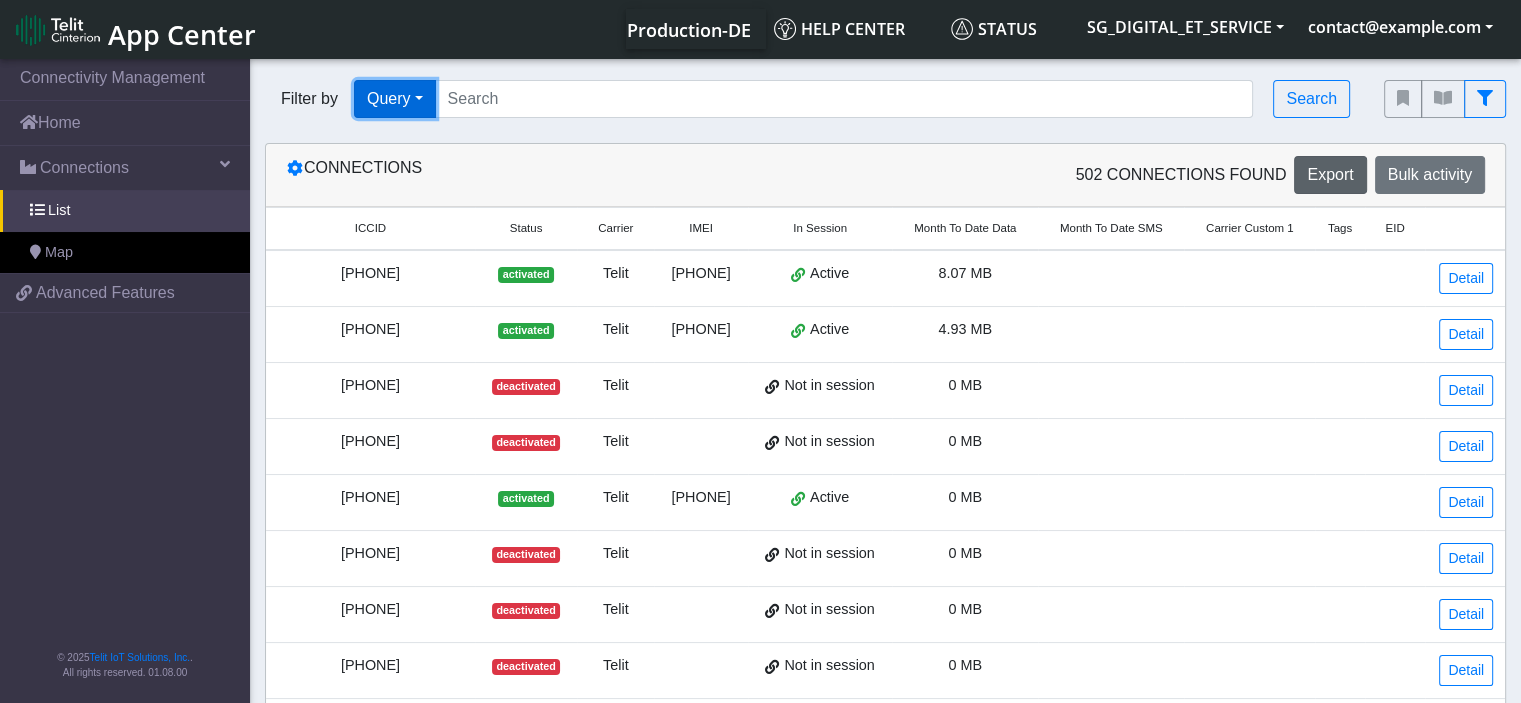click on "Query" at bounding box center (395, 99) 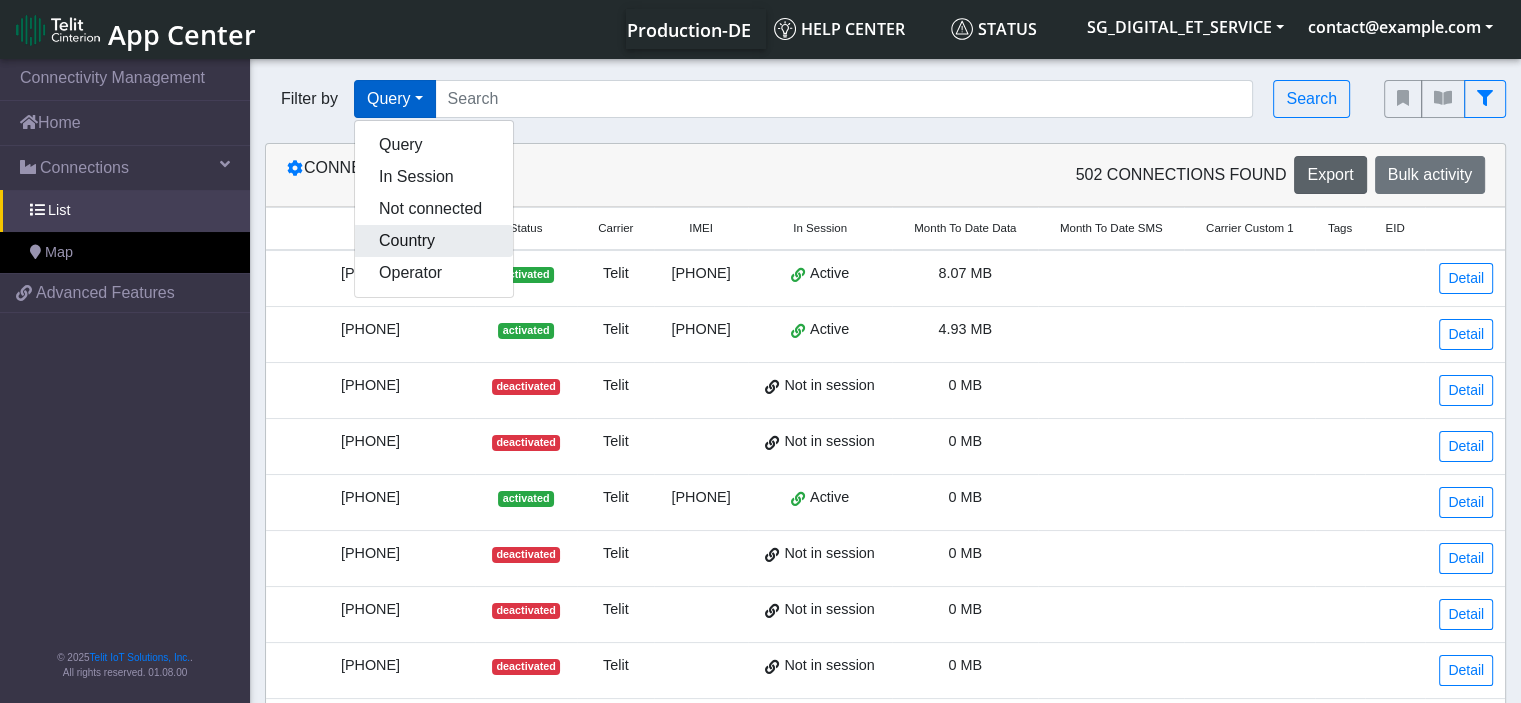 click on "Country" at bounding box center [434, 241] 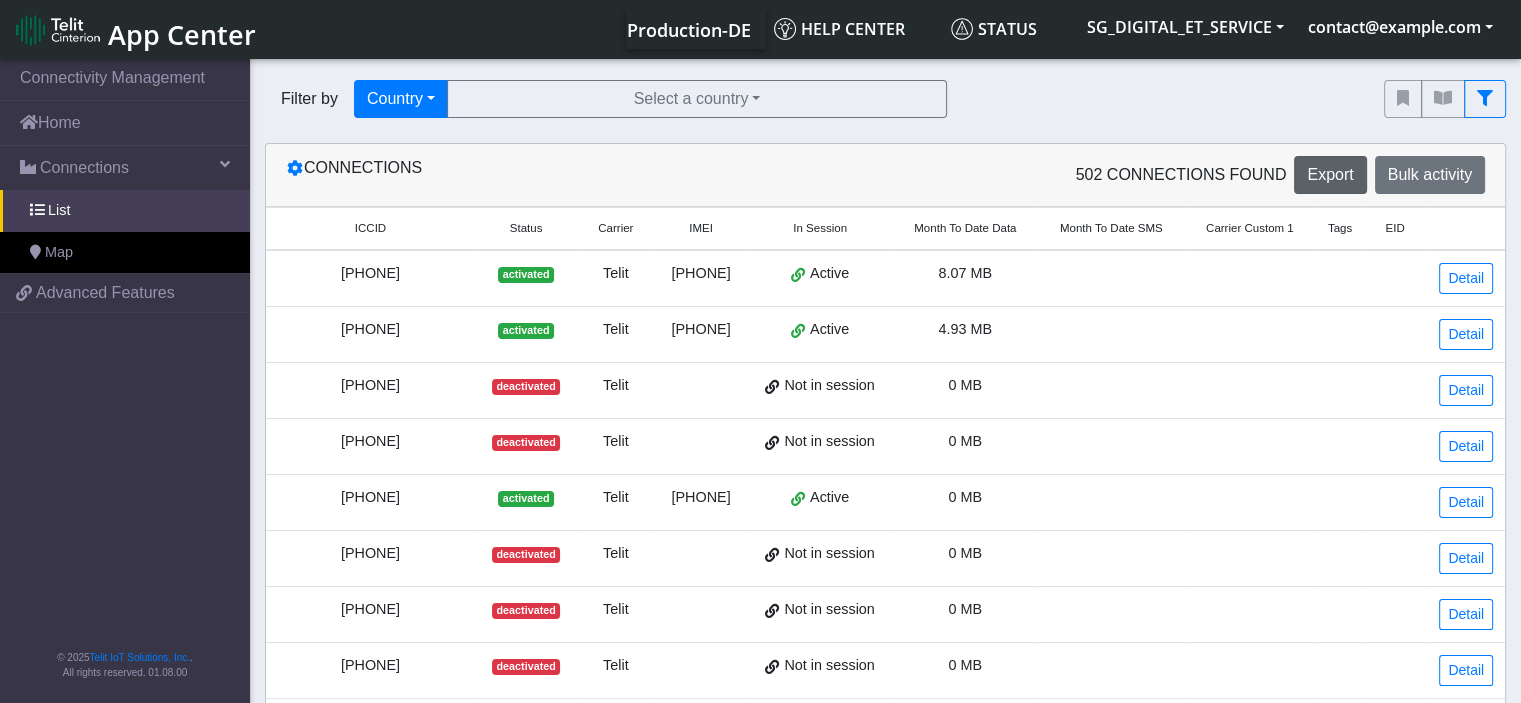 click on "Filter by      Country      Query   In Session   Not connected   Country   Operator   Select a country   Morocco (43)   Spain (30)   France (2)   Belgium (1)   Netherlands (1)" at bounding box center [809, 99] 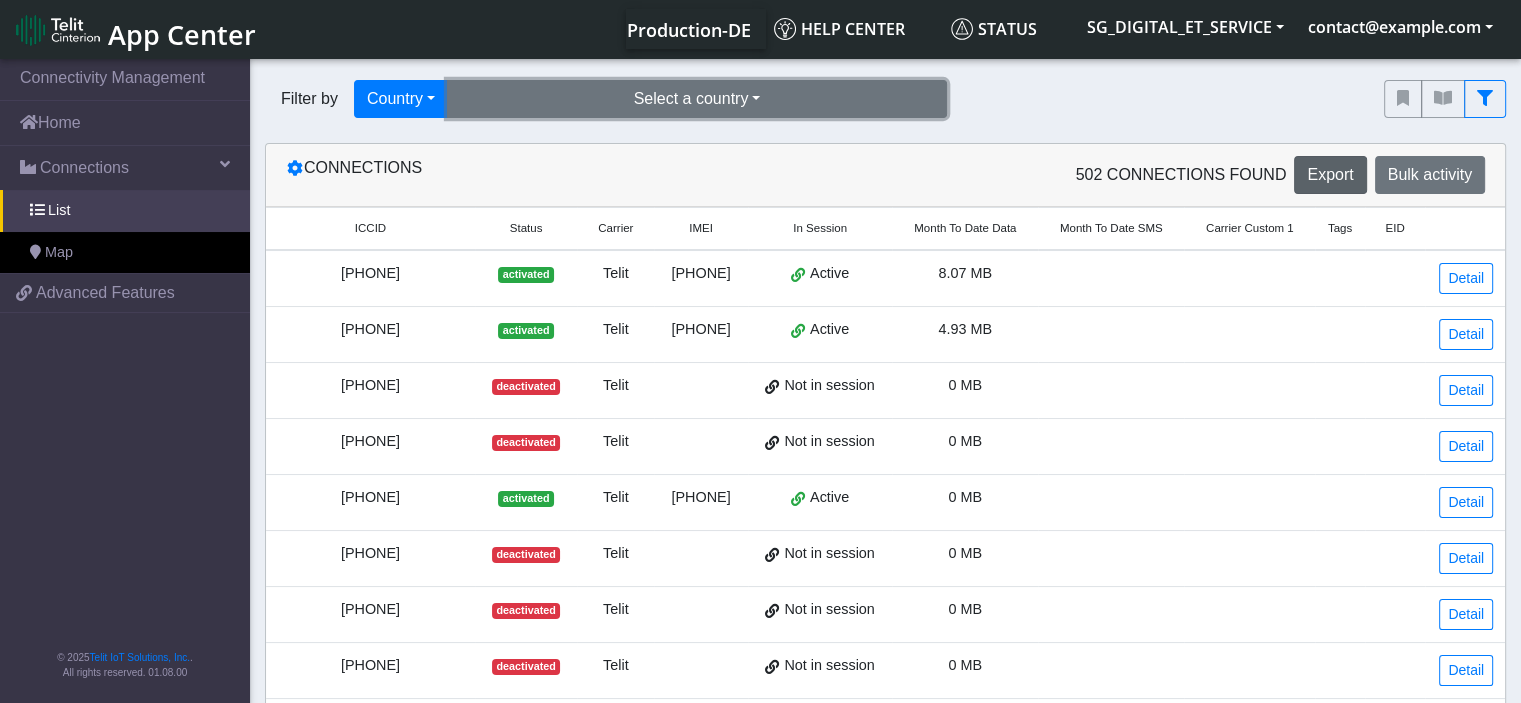 click on "Select a country" at bounding box center [697, 99] 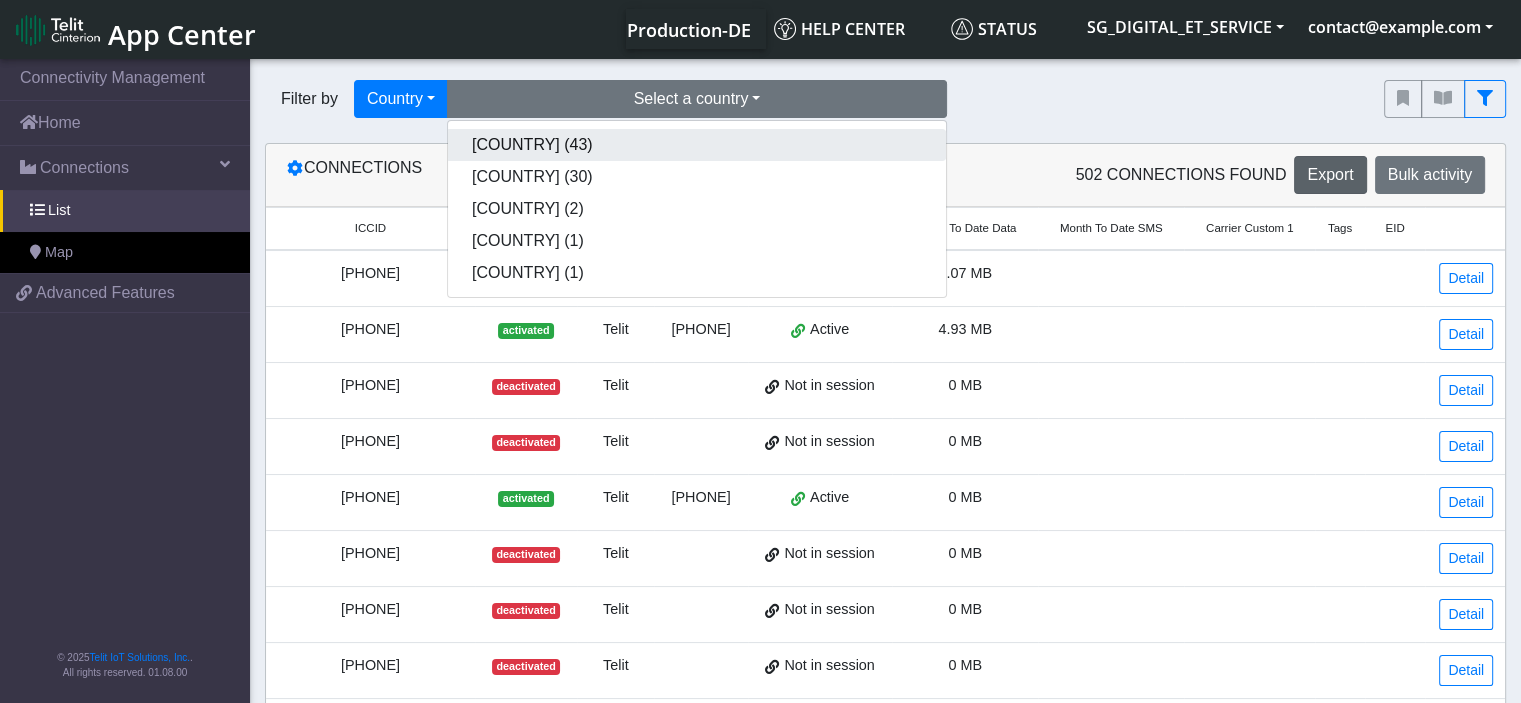 click on "Morocco (43)" at bounding box center [697, 145] 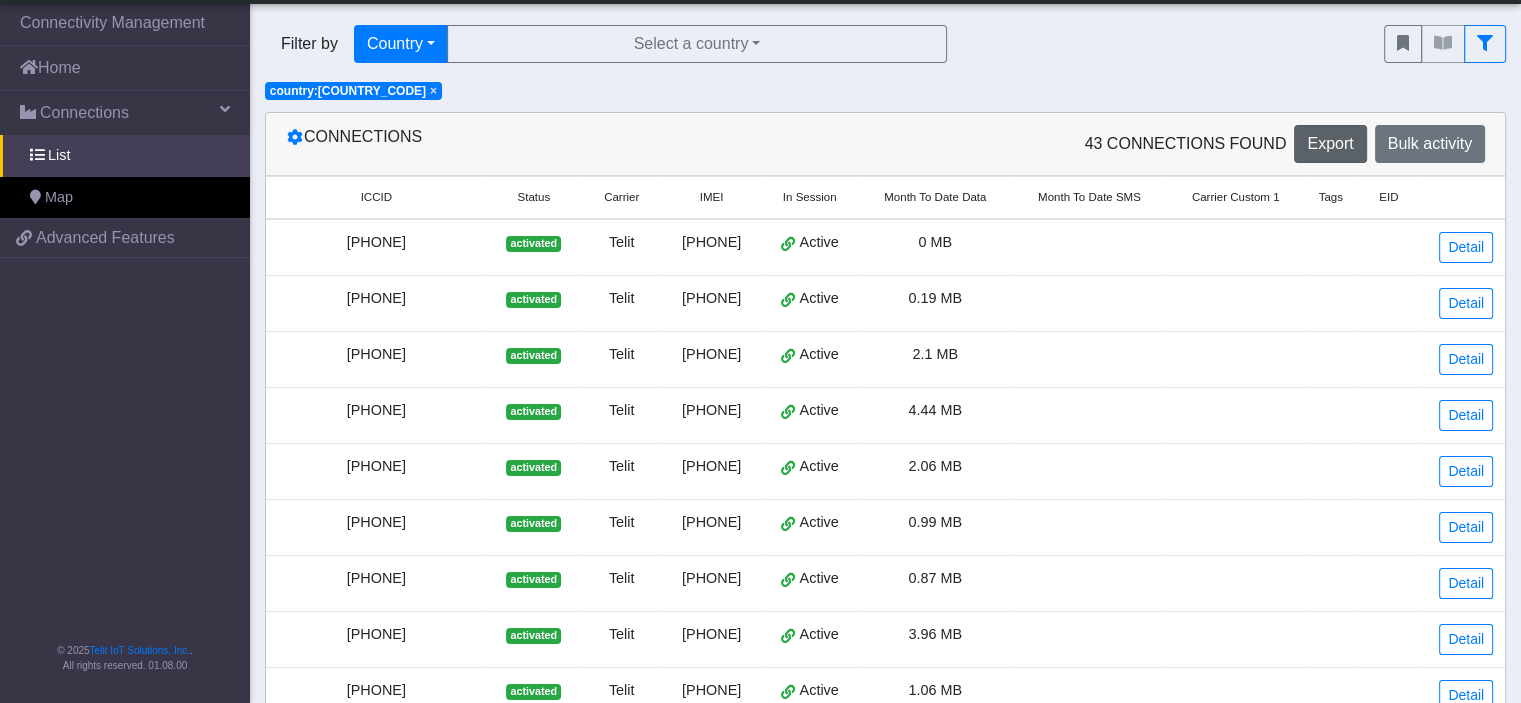 scroll, scrollTop: 8, scrollLeft: 0, axis: vertical 